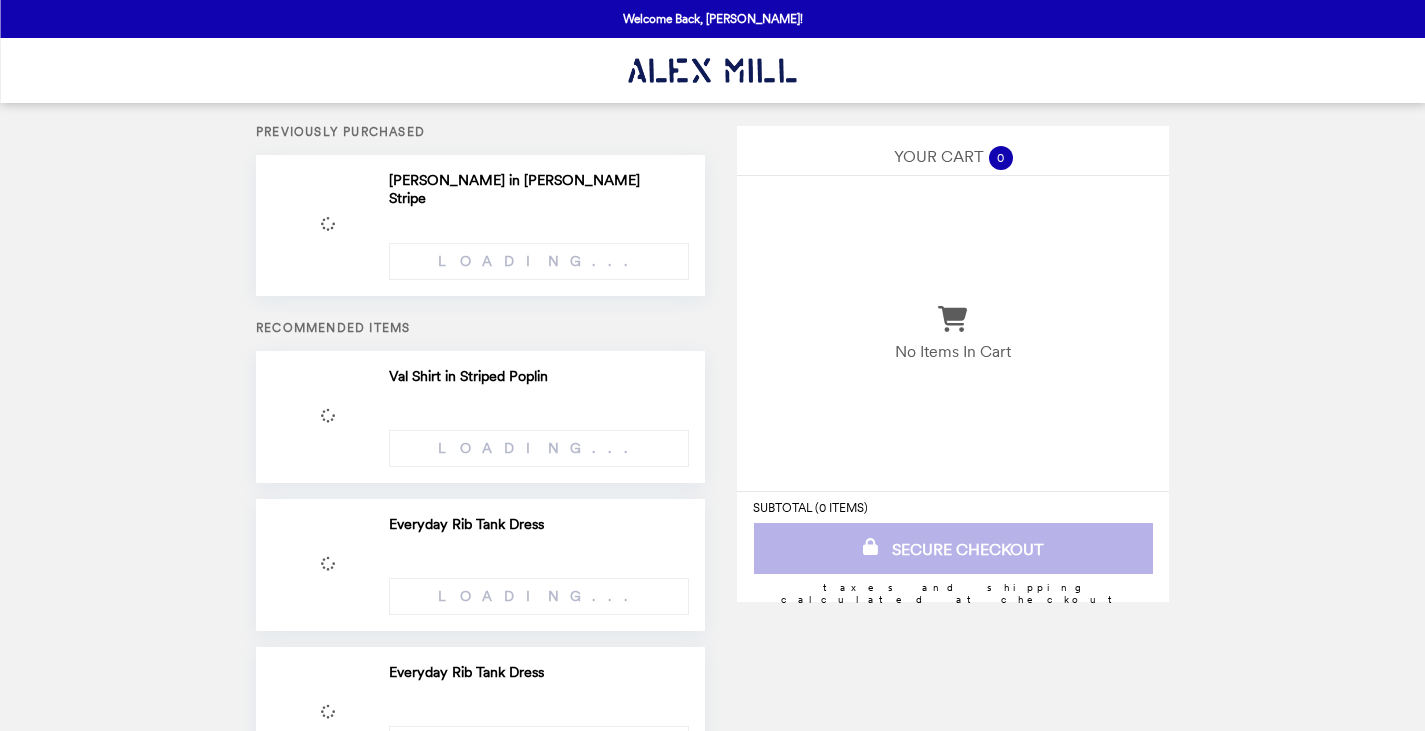select on "**********" 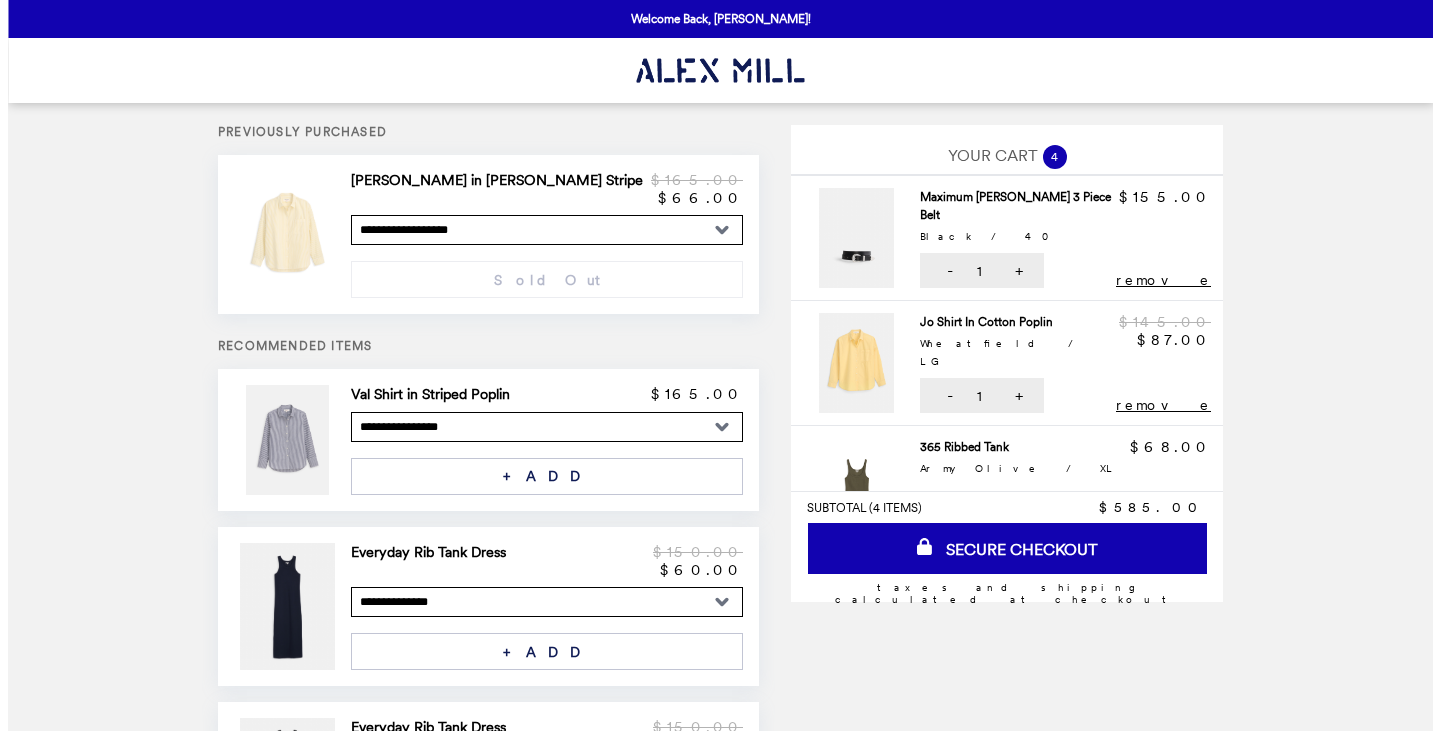 scroll, scrollTop: 0, scrollLeft: 0, axis: both 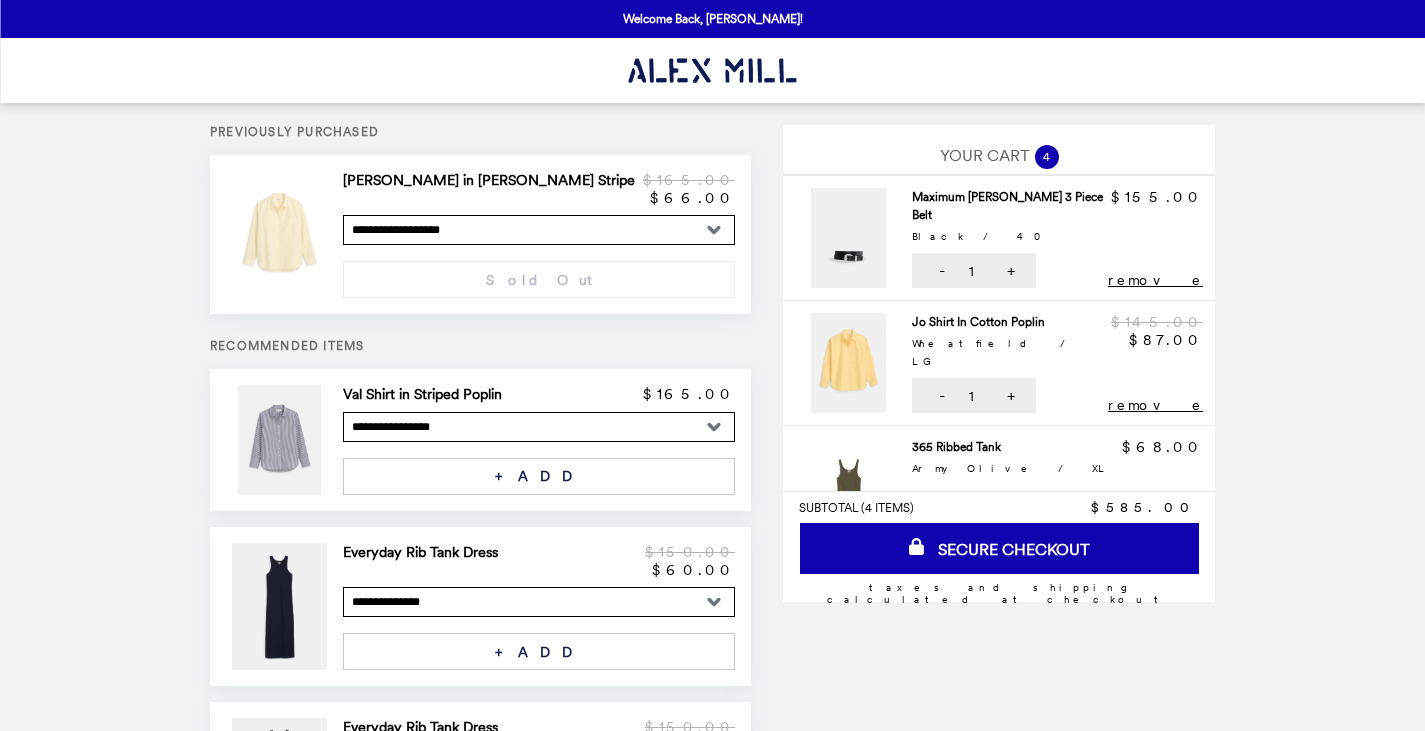 click on "**********" at bounding box center [539, 230] 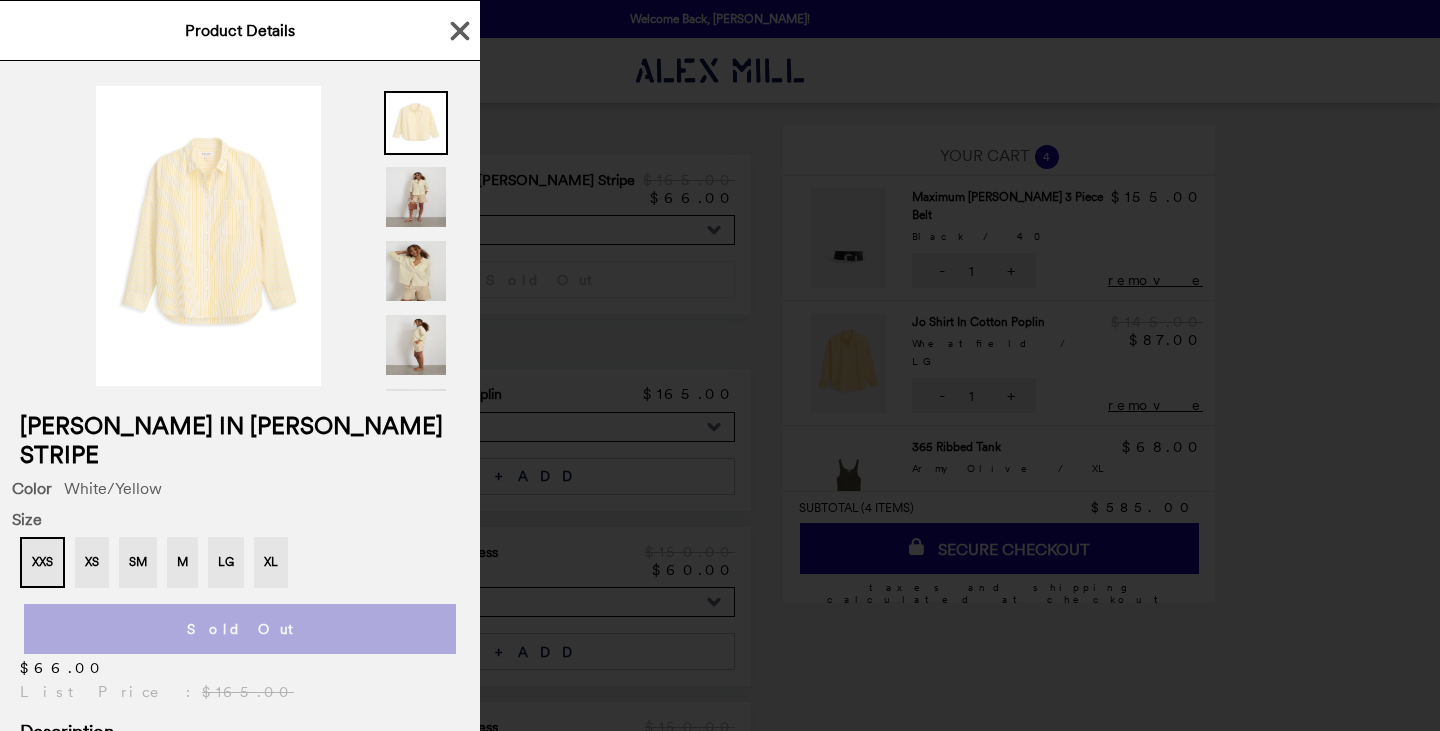 click on "XXS XS SM M LG XL" at bounding box center [240, 562] 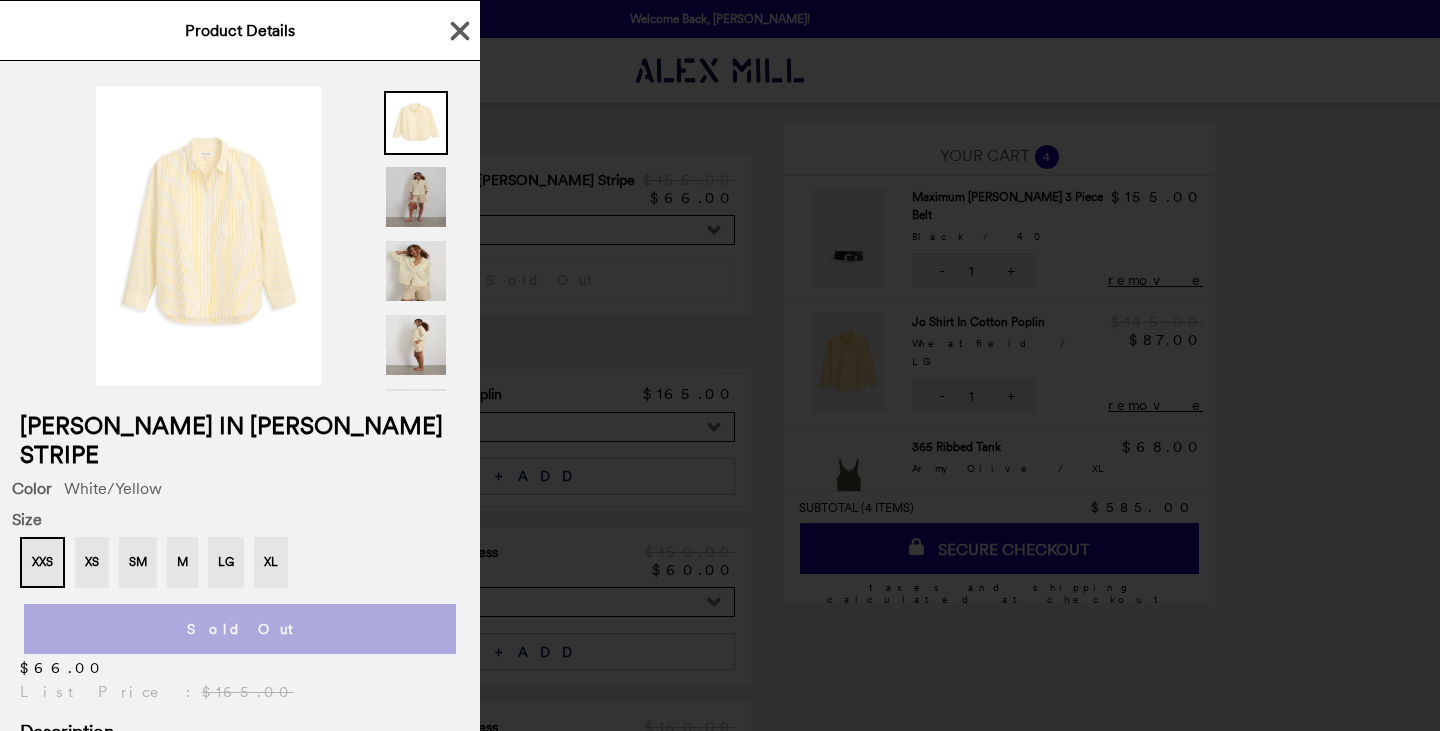 click at bounding box center (416, 197) 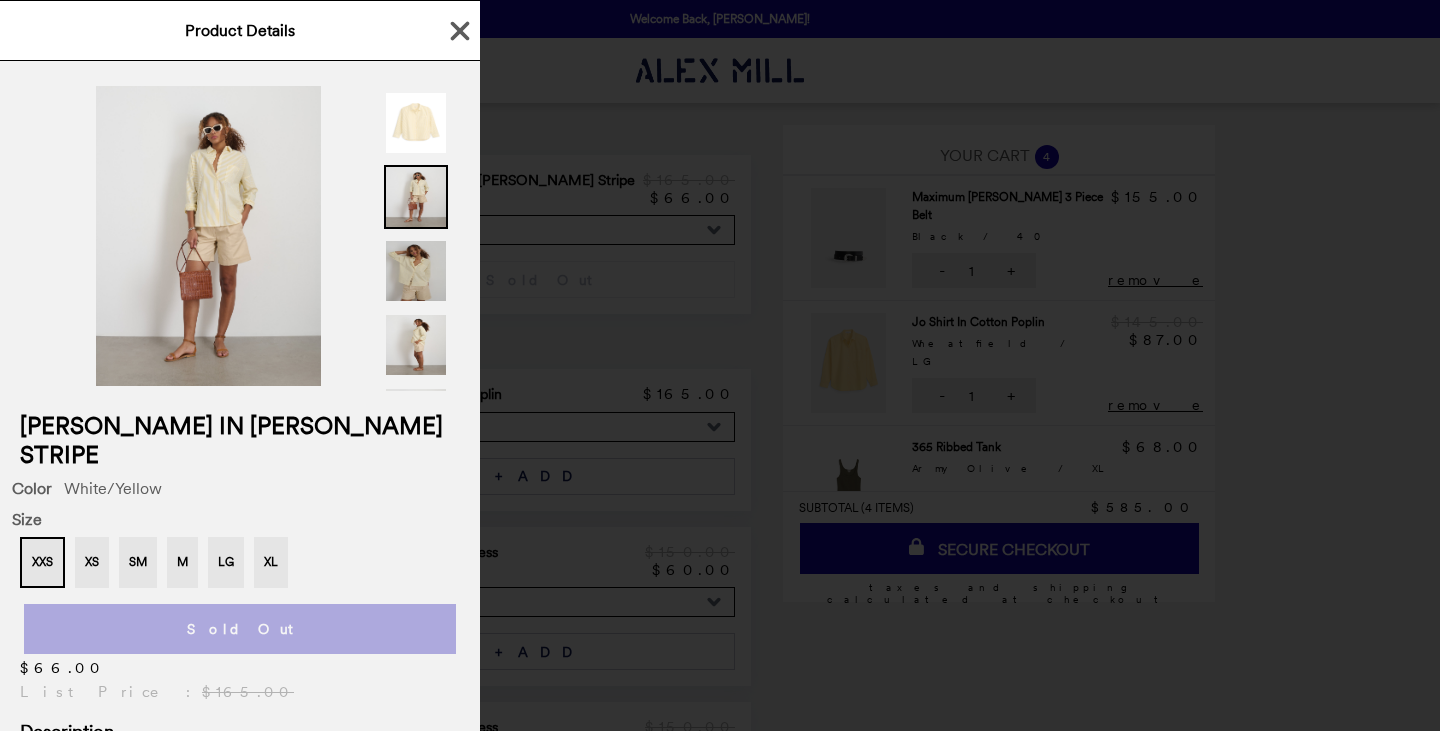 click at bounding box center (416, 271) 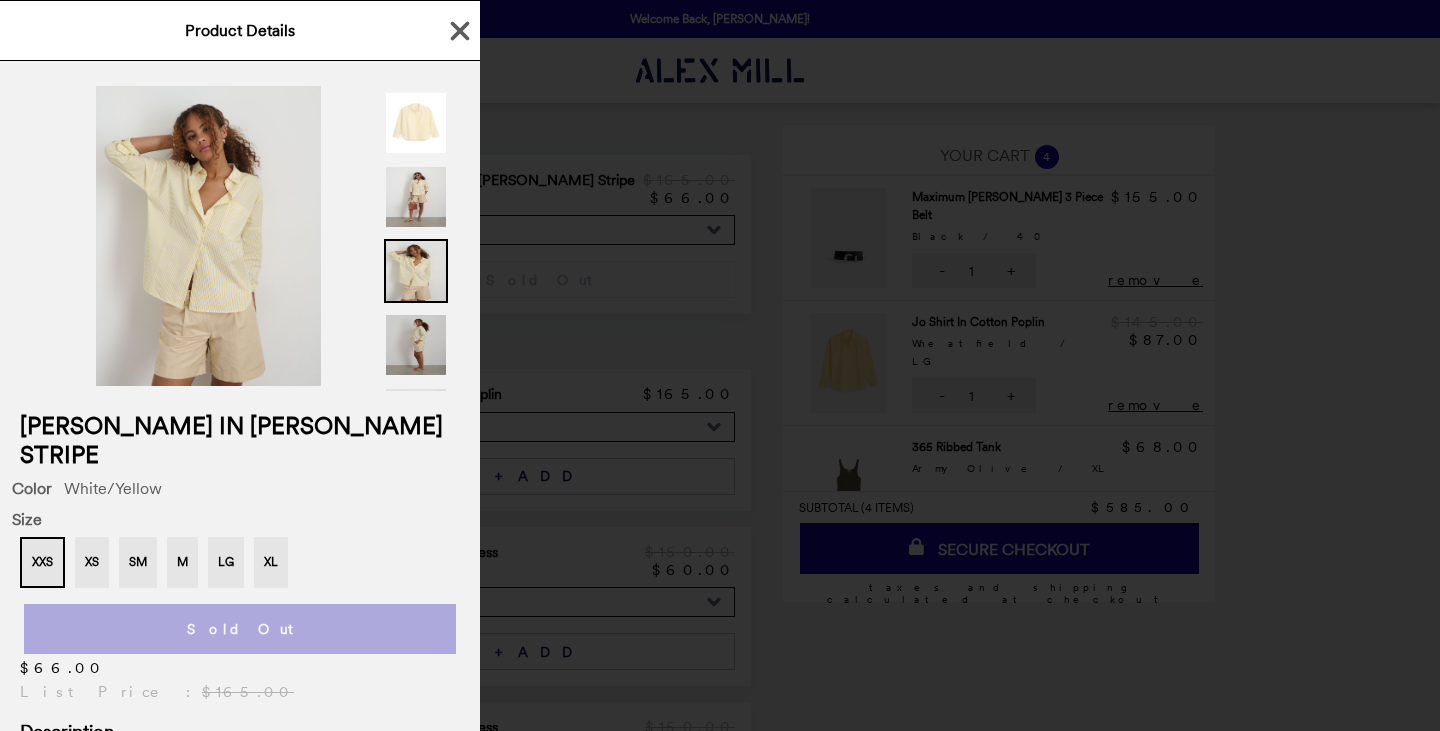 click at bounding box center [416, 345] 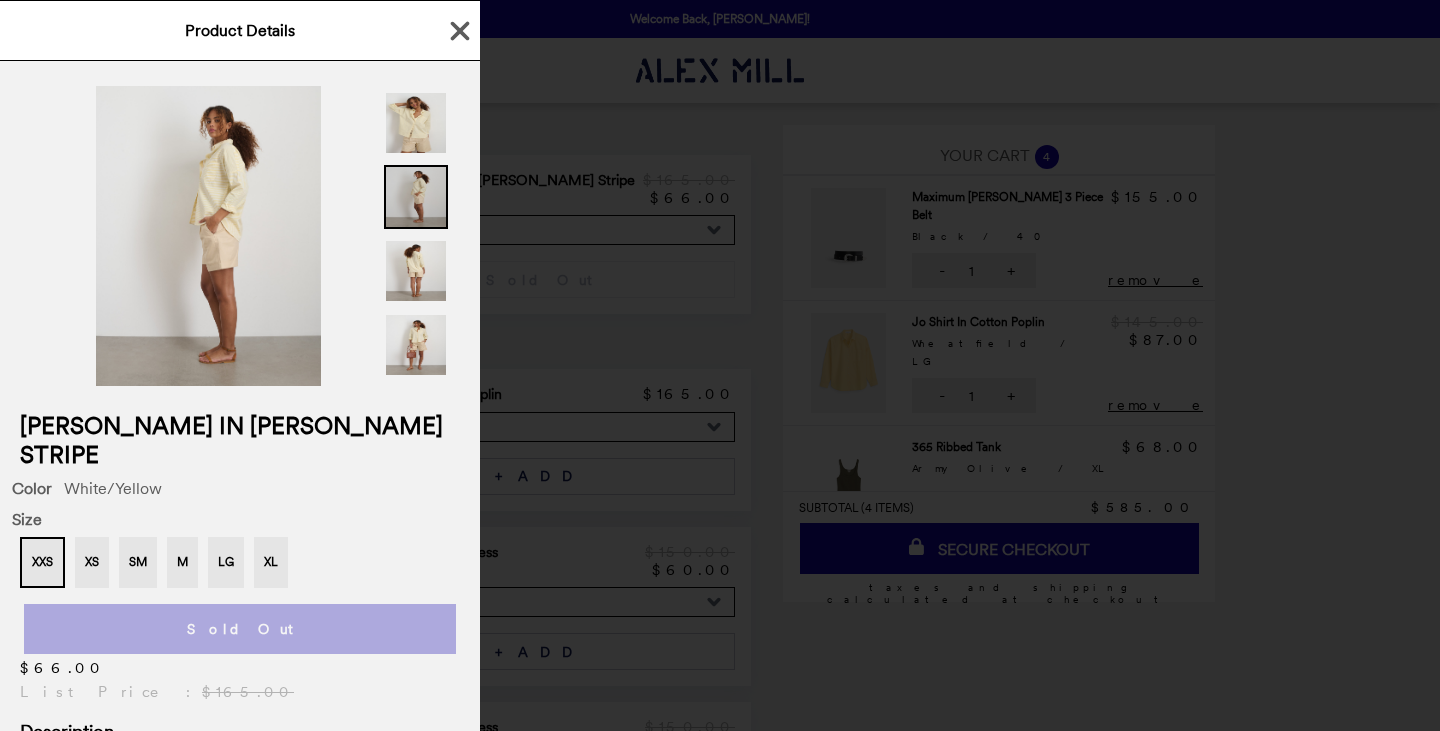 scroll, scrollTop: 200, scrollLeft: 0, axis: vertical 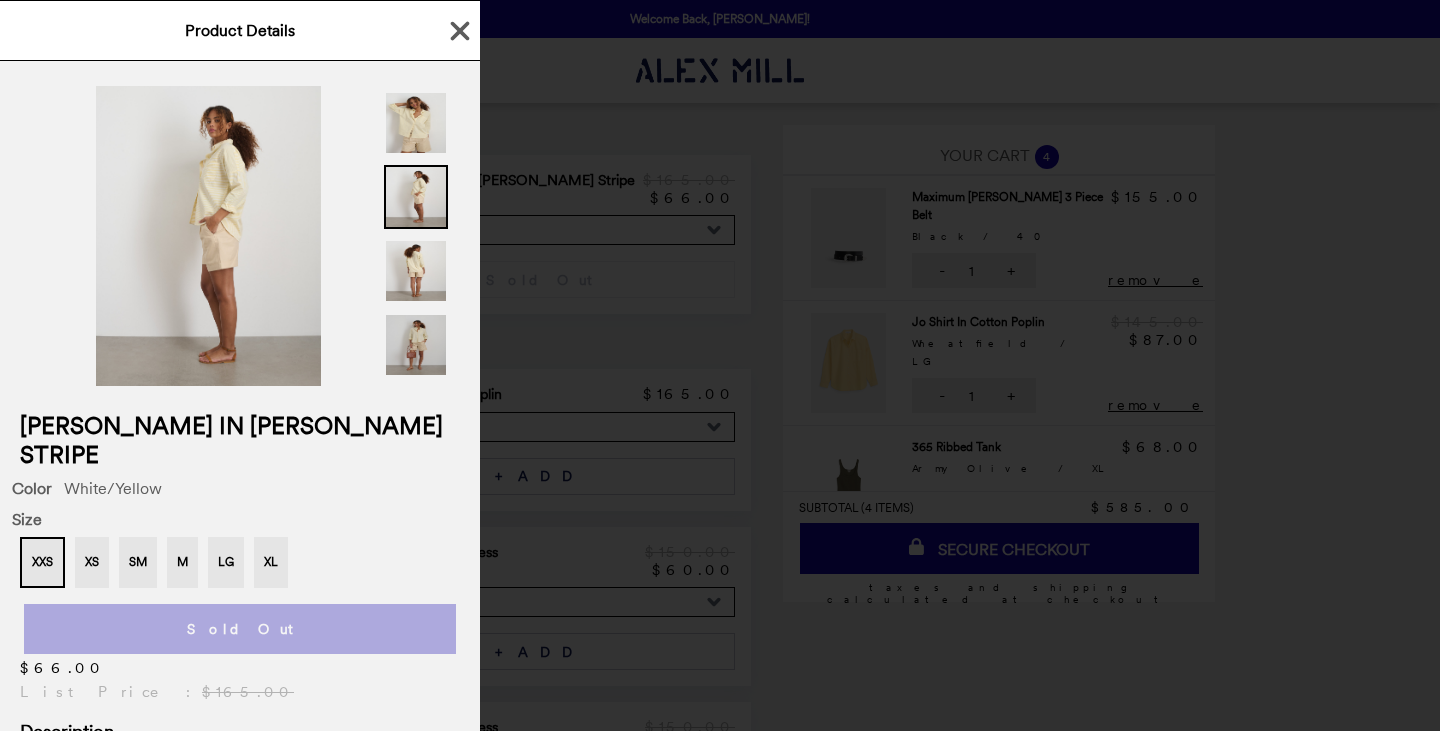 click at bounding box center (416, 345) 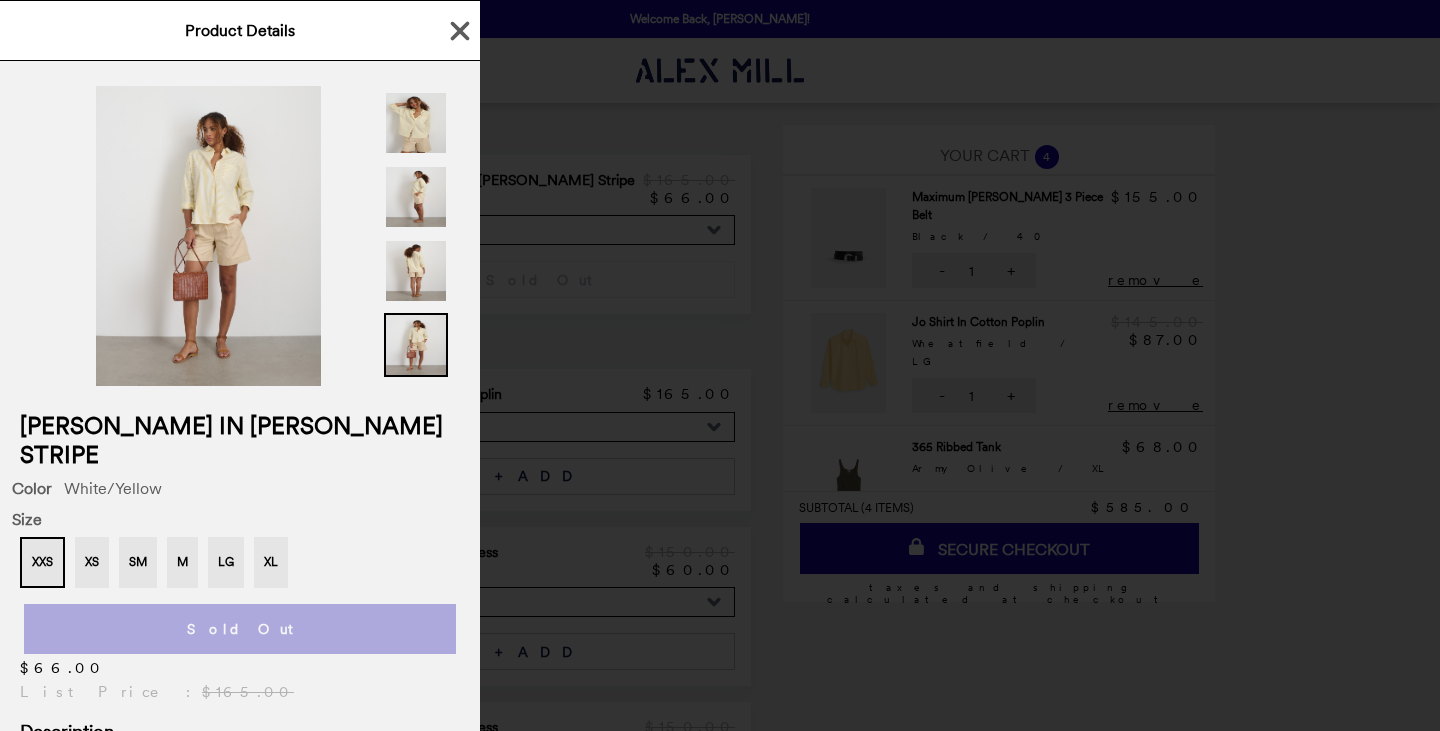 click on "XXS XS SM M LG XL" at bounding box center (240, 562) 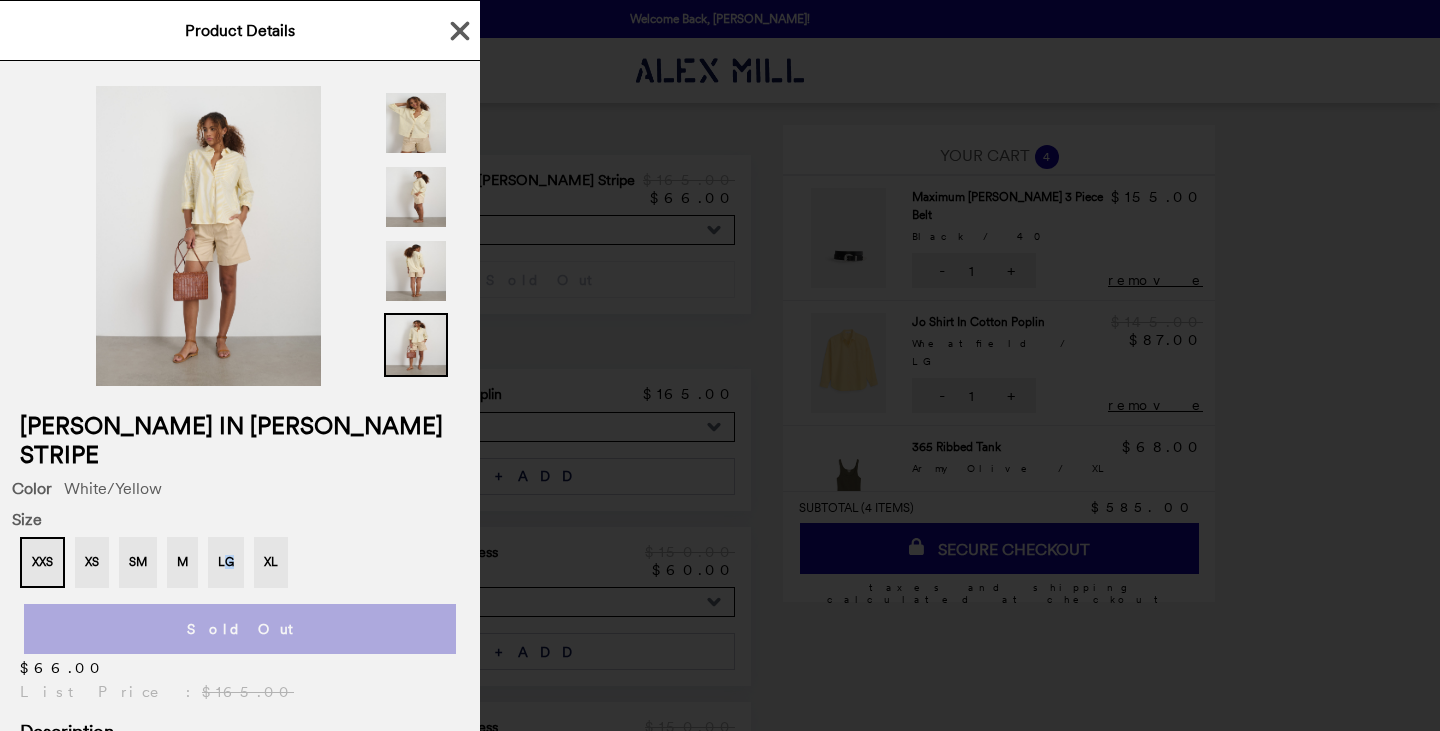 click on "XXS XS SM M LG XL" at bounding box center (240, 562) 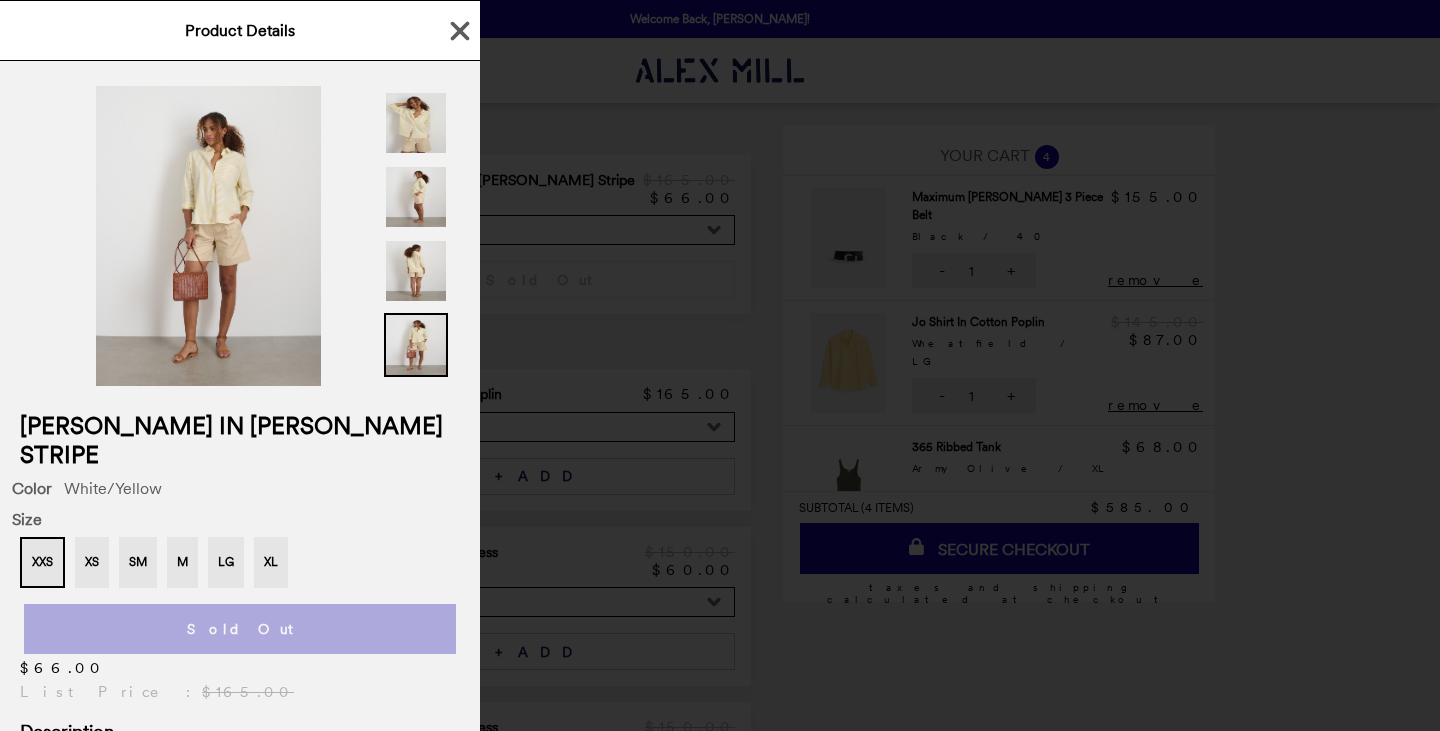 click on "[PERSON_NAME] in [PERSON_NAME] Stripe" at bounding box center (240, 440) 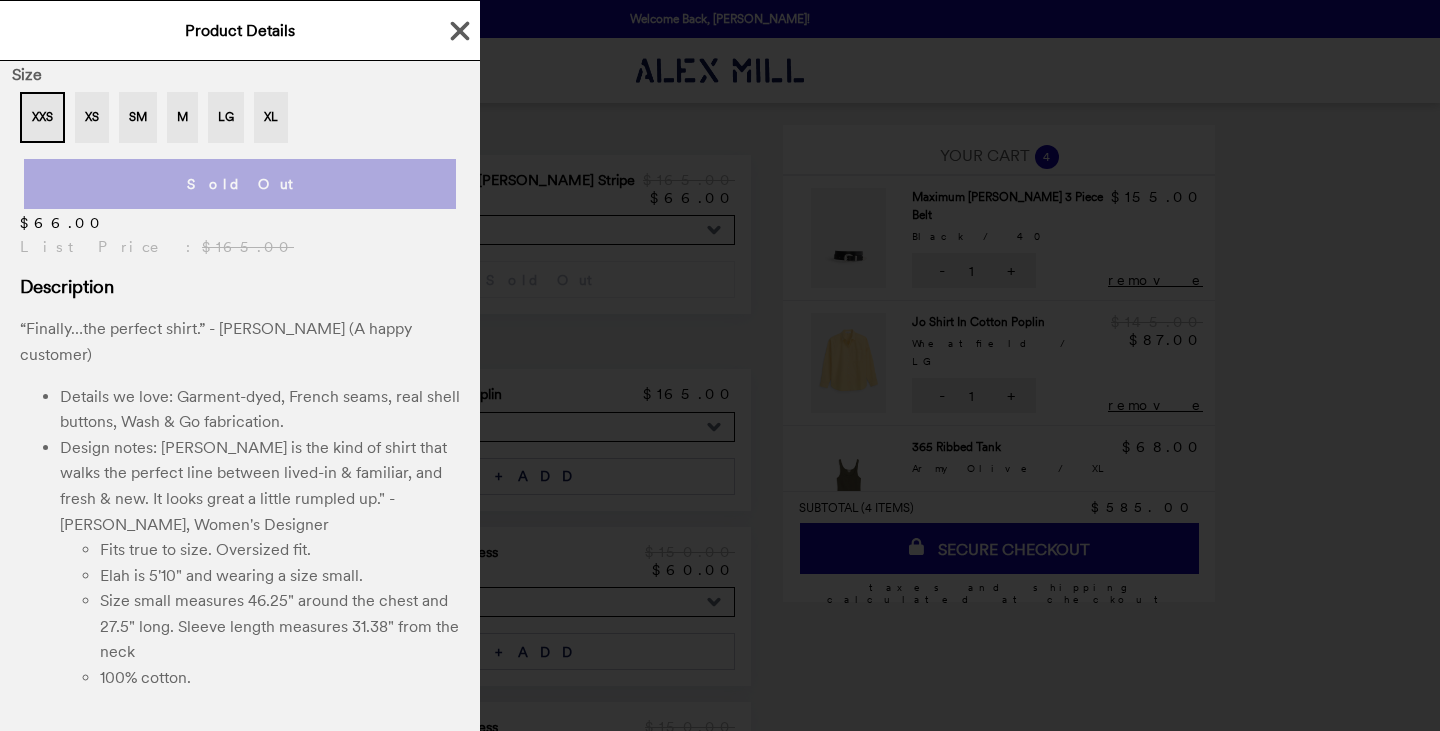 scroll, scrollTop: 446, scrollLeft: 0, axis: vertical 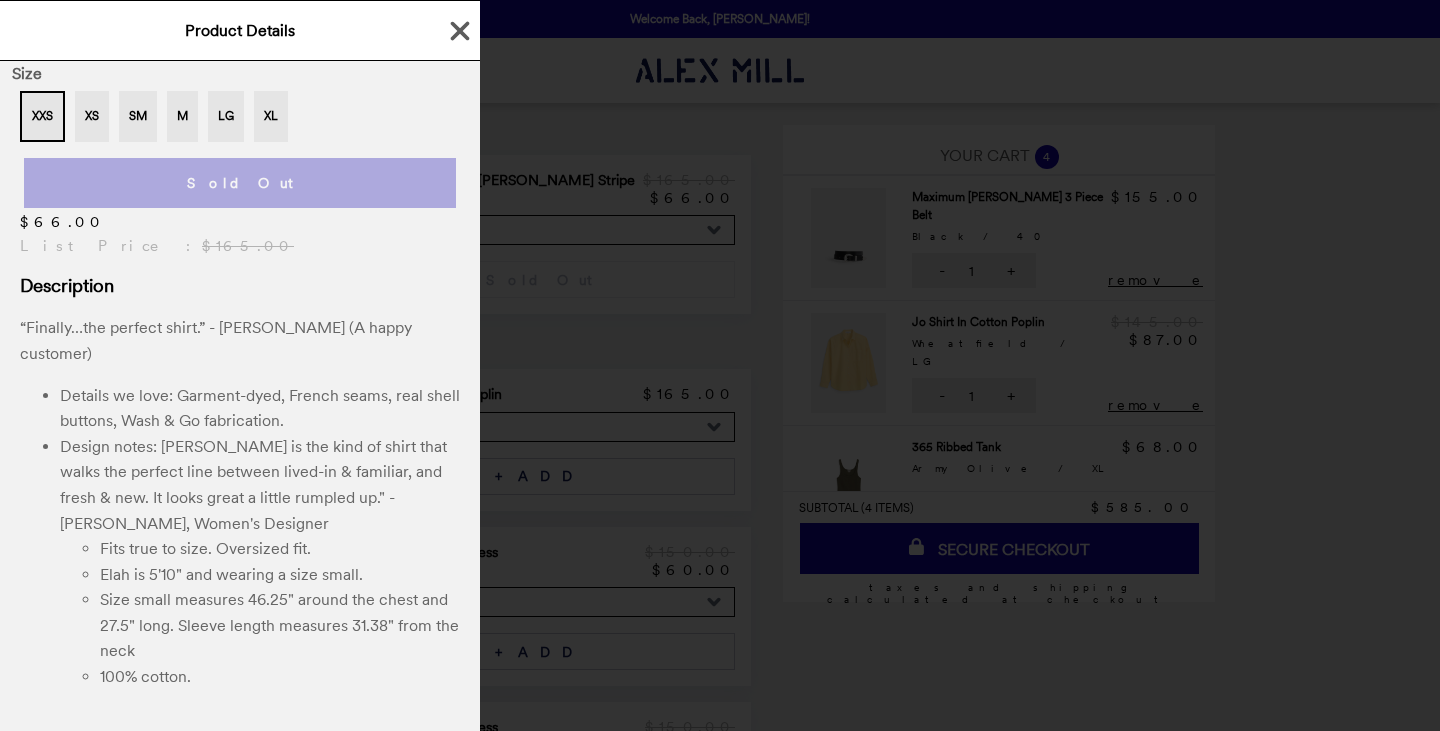 click on "Product Details Jo Shirt in [PERSON_NAME] Stripe Color White/Yellow Size XXS XS SM M LG XL Sold Out $66.00 List Price :  $165.00 Description “Finally…the perfect shirt.” - [PERSON_NAME] (A happy customer)
Details we love: Garment-dyed, French seams, real shell buttons, Wash & Go fabrication.
Design notes: [PERSON_NAME] is the kind of shirt that walks the perfect line between lived-in & familiar,  and fresh & new. It looks great a little rumpled up." - [PERSON_NAME], Women's Designer
Fits true to size. Oversized fit.
Elah is 5'10" and wearing a size small.
Size small measures 46.25" around the chest and 27.5" long. Sleeve length measures 31.38" from the neck
100% cotton." at bounding box center (720, 365) 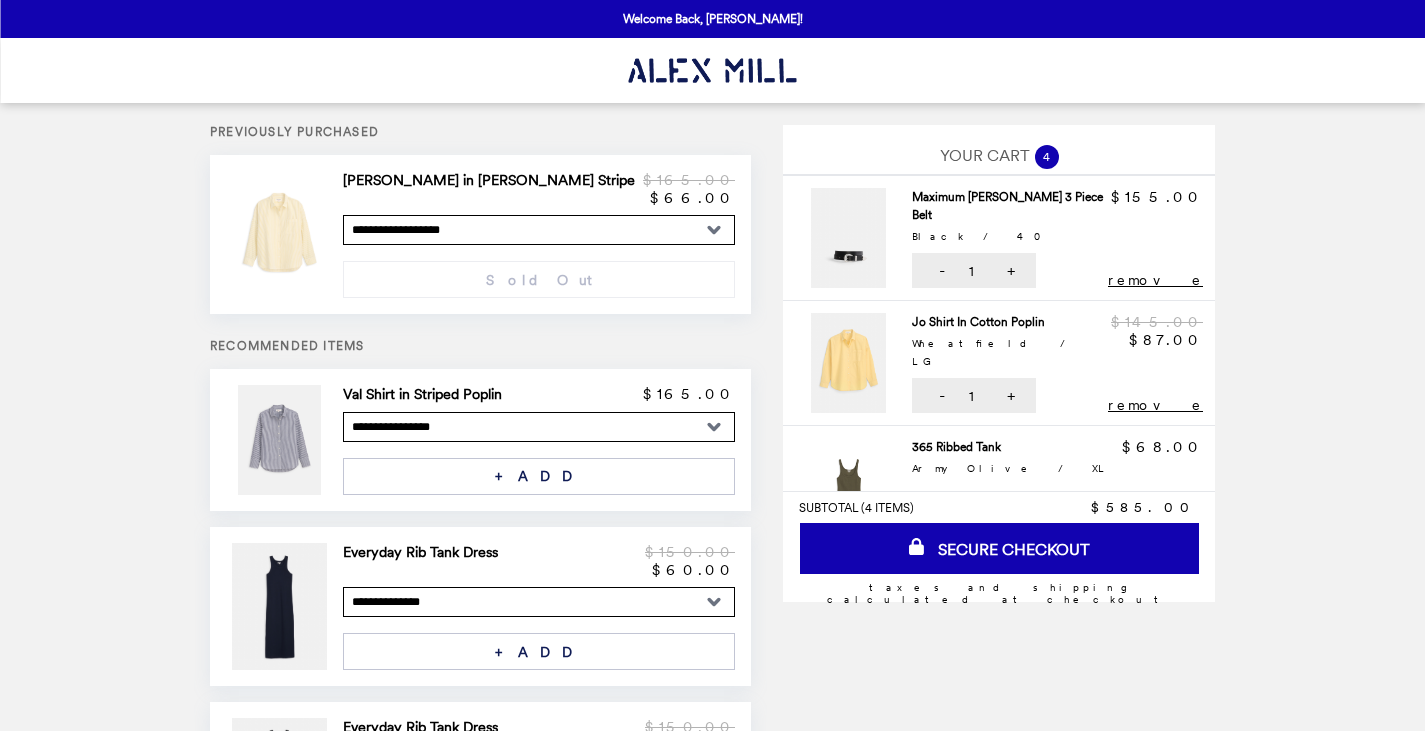 click on "**********" at bounding box center [539, 427] 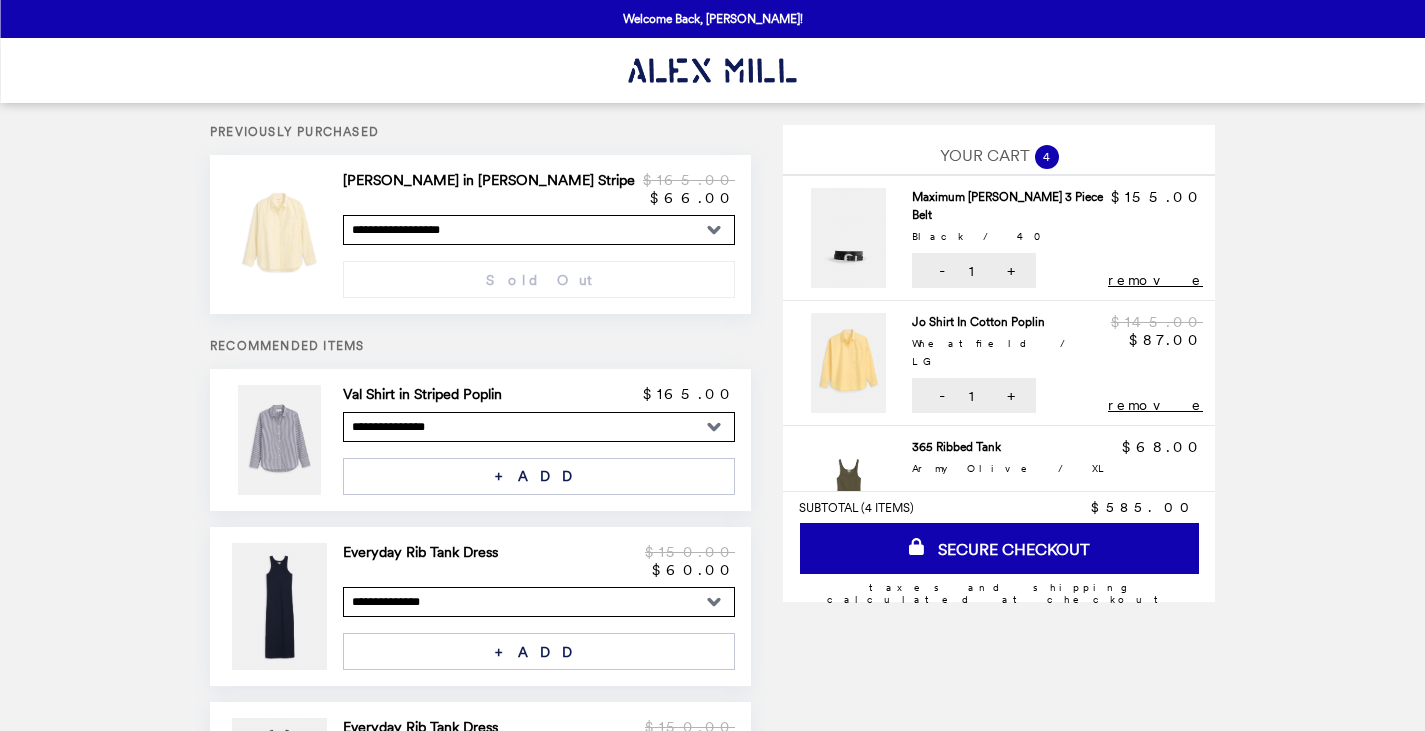 click on "**********" at bounding box center [539, 427] 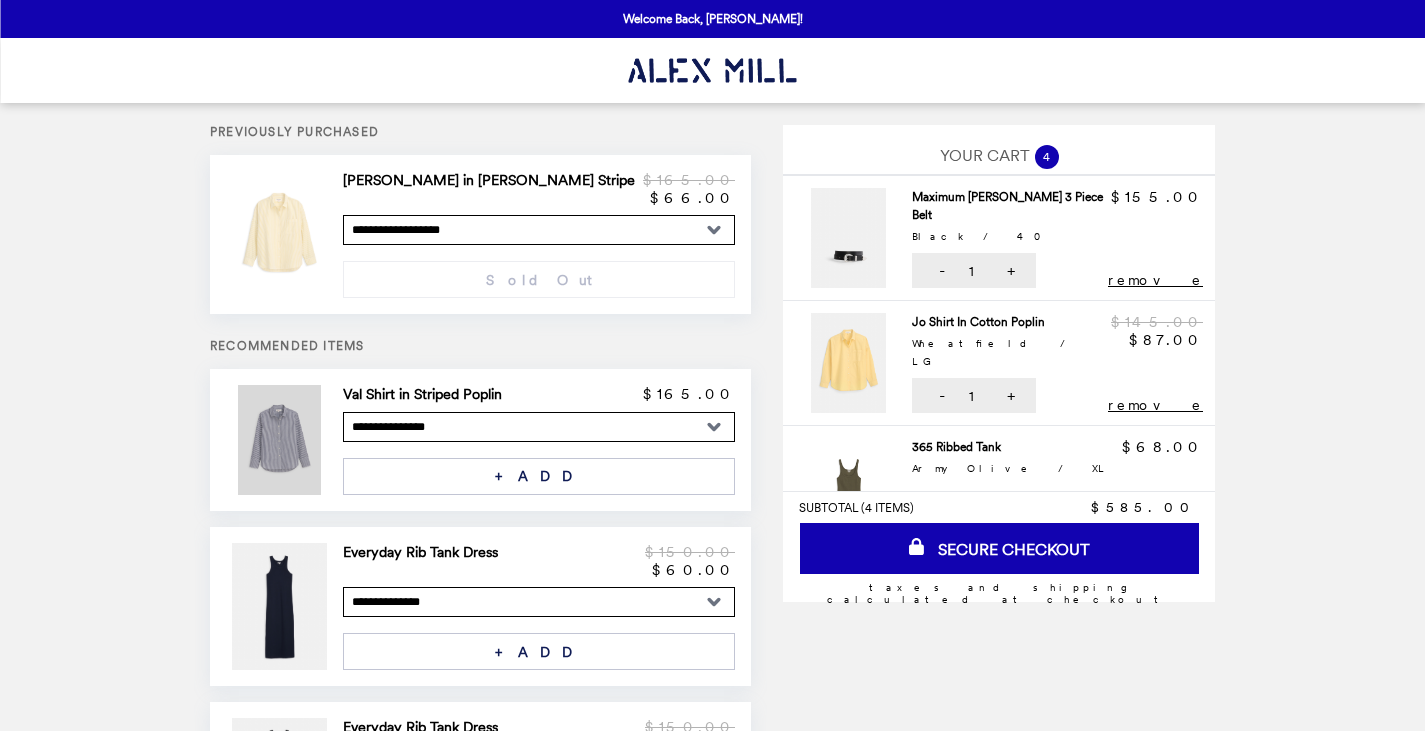 click at bounding box center (281, 439) 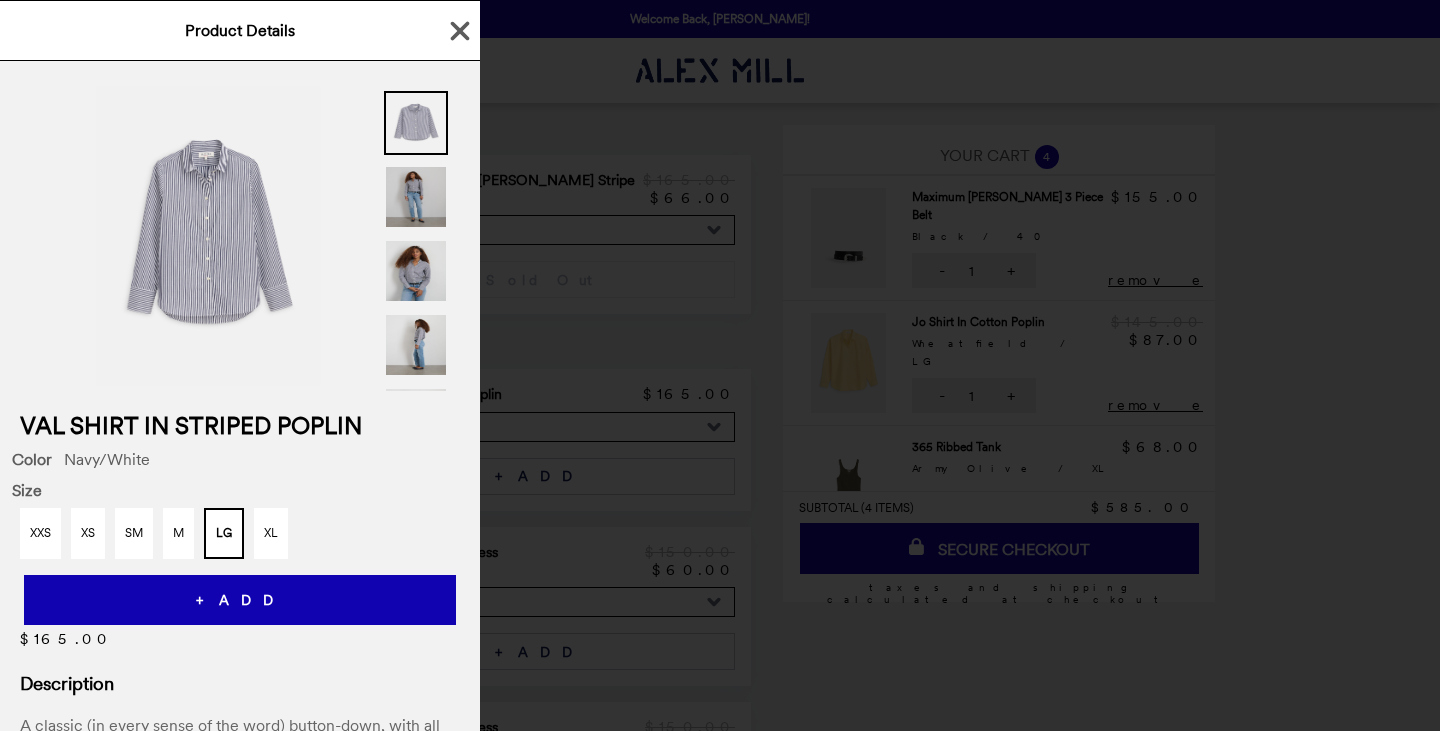 click at bounding box center [416, 197] 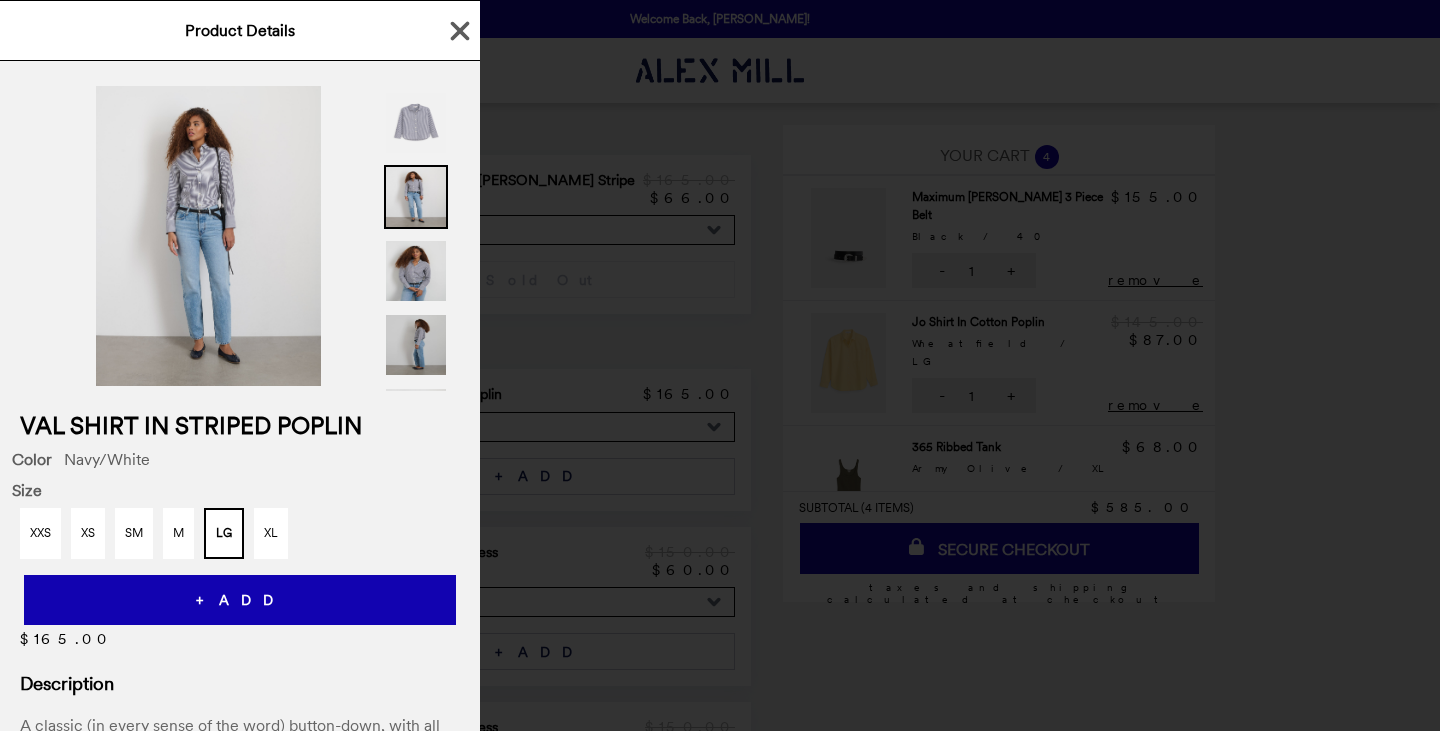 click at bounding box center [416, 345] 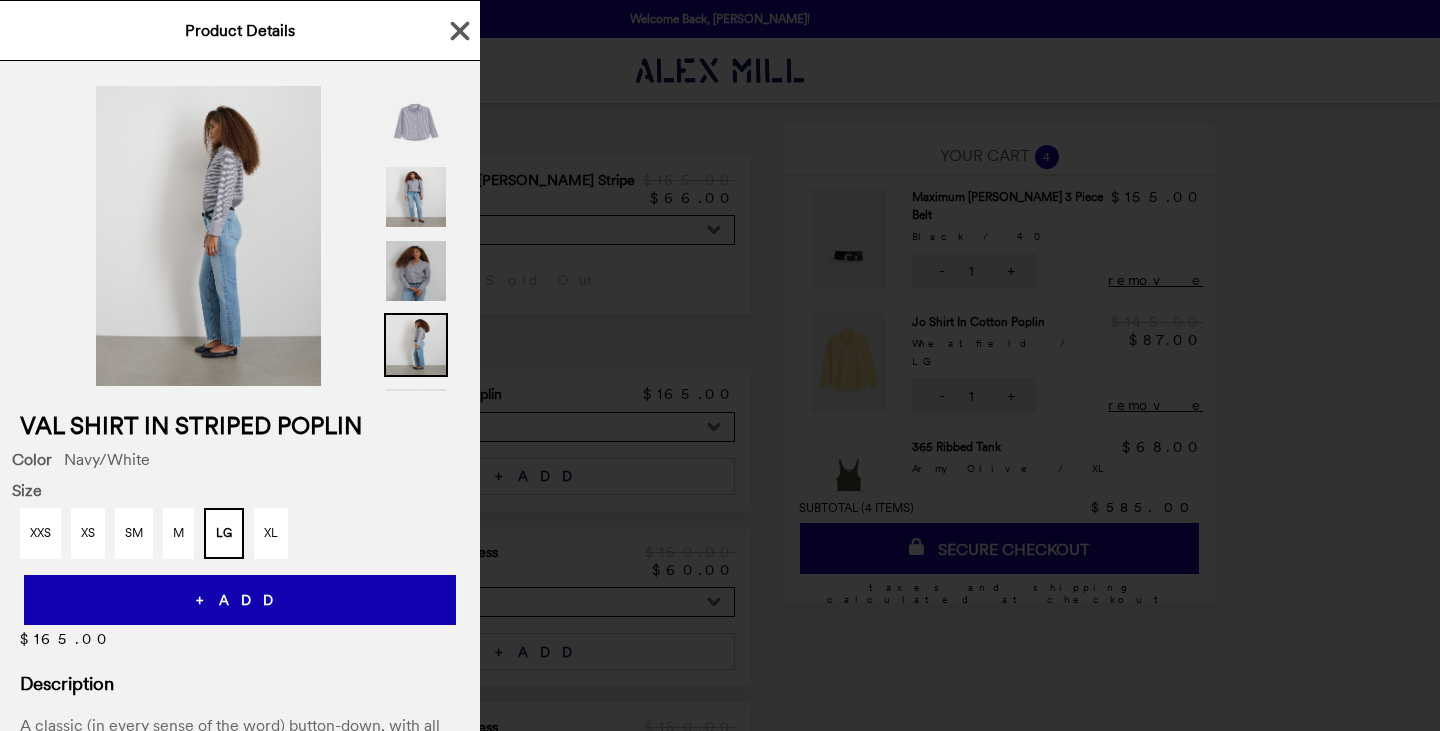 click at bounding box center (416, 271) 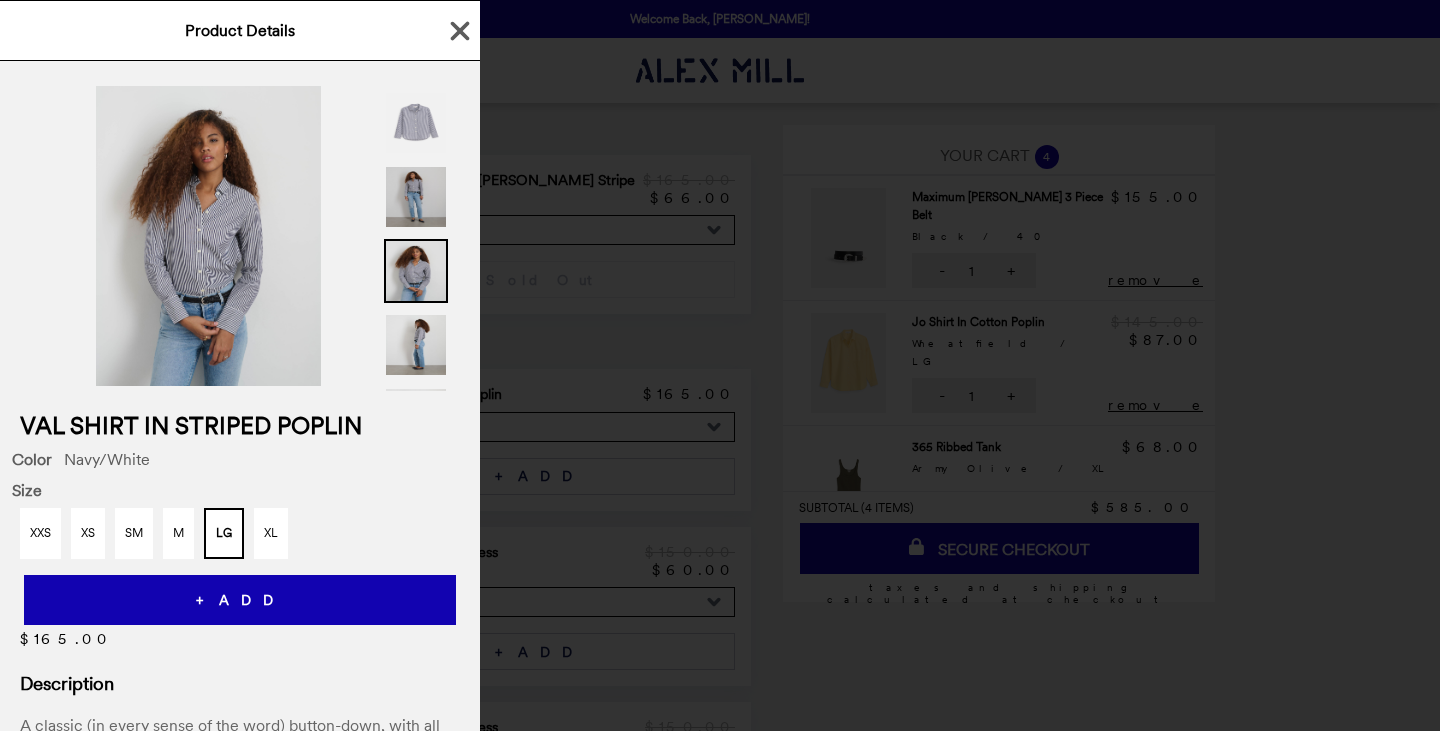 click at bounding box center [416, 197] 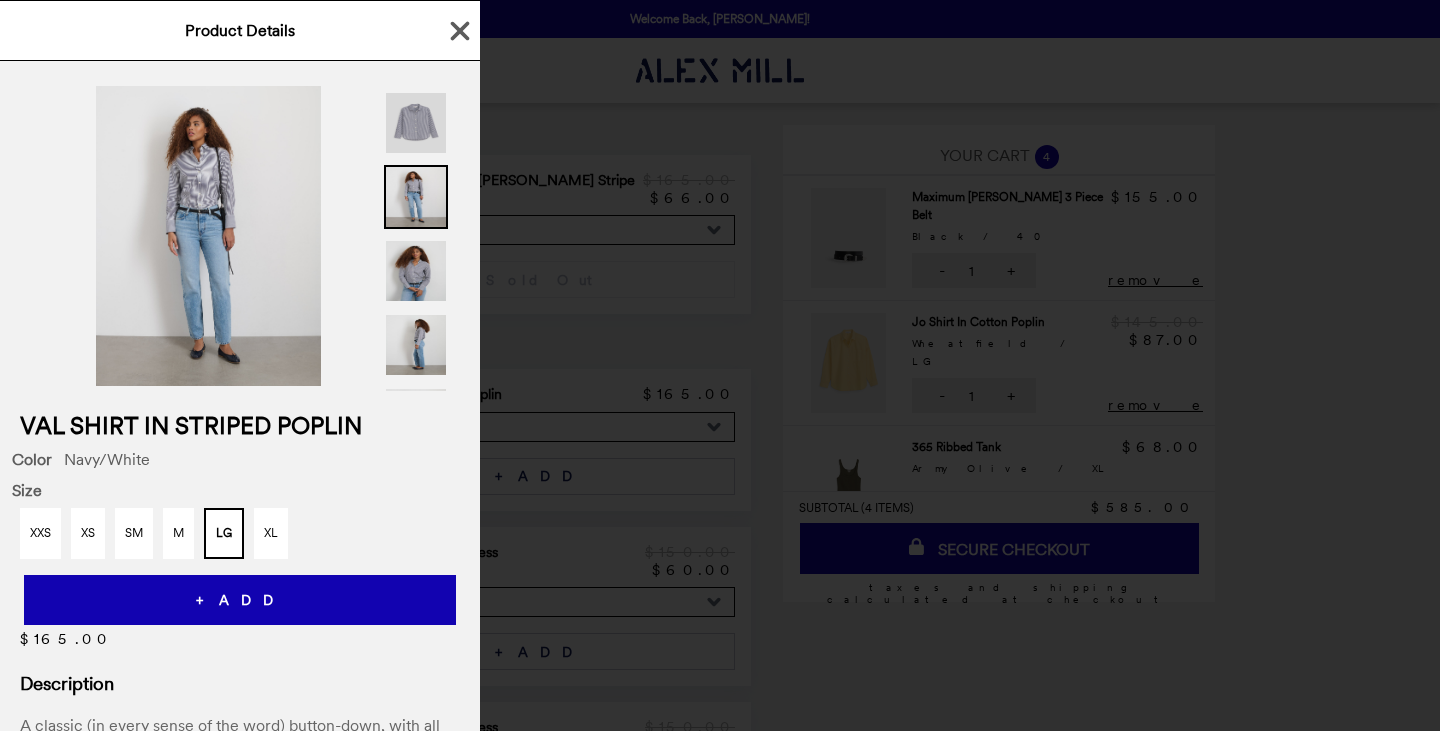 click at bounding box center (416, 123) 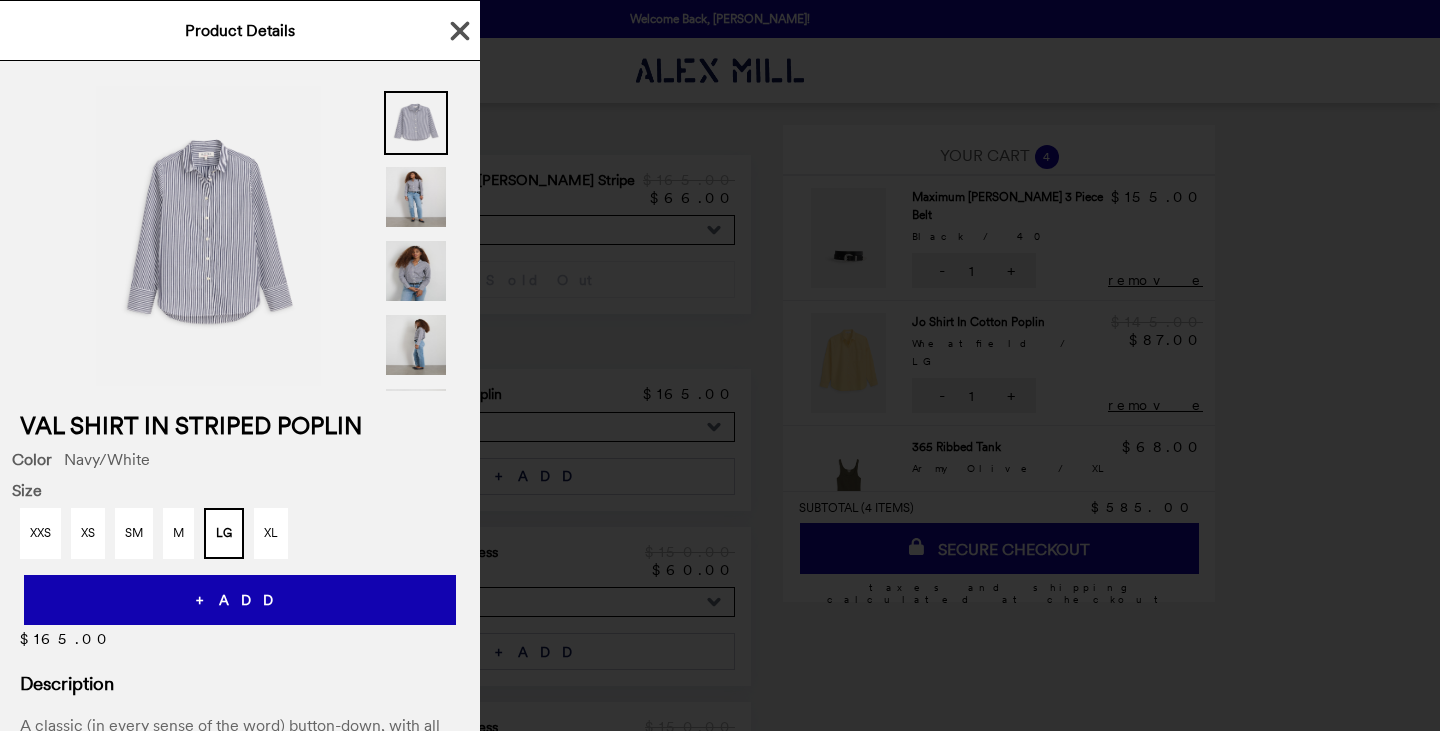 click 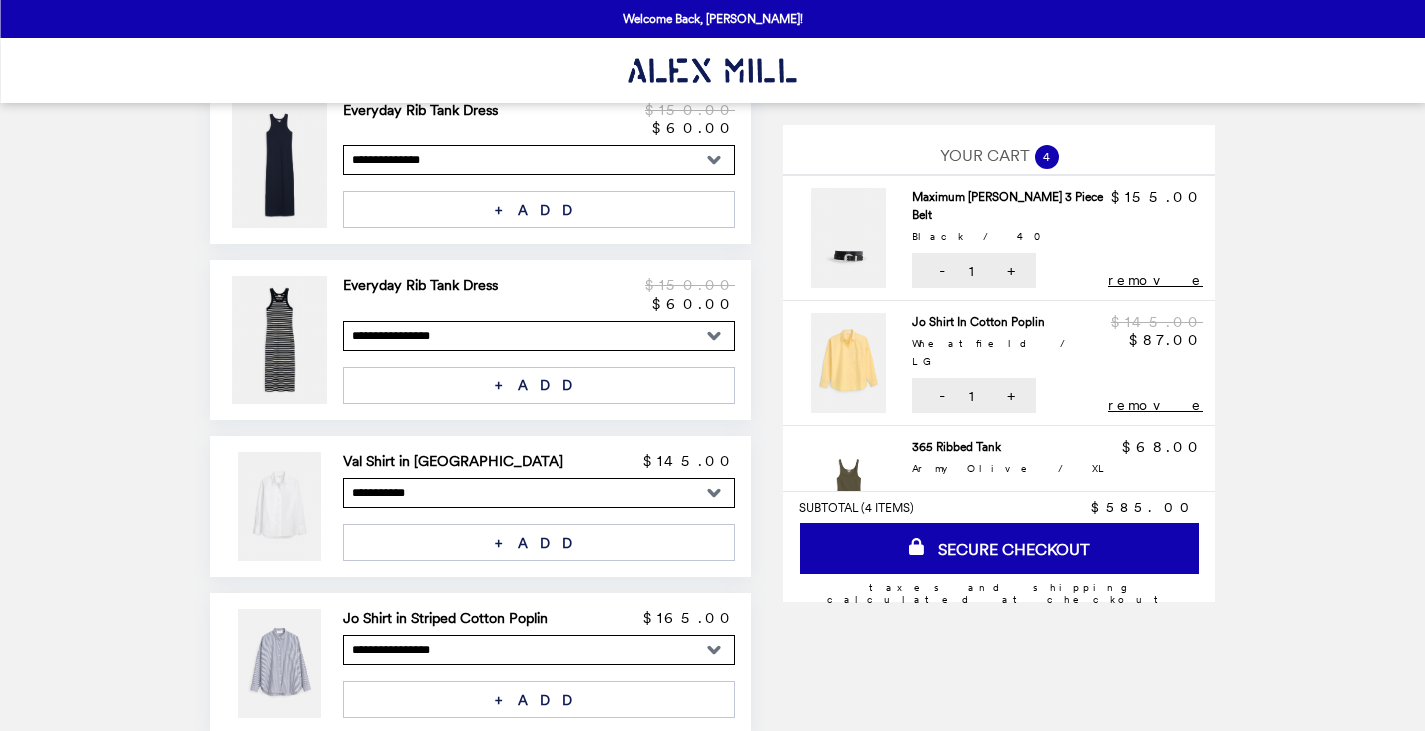 scroll, scrollTop: 461, scrollLeft: 0, axis: vertical 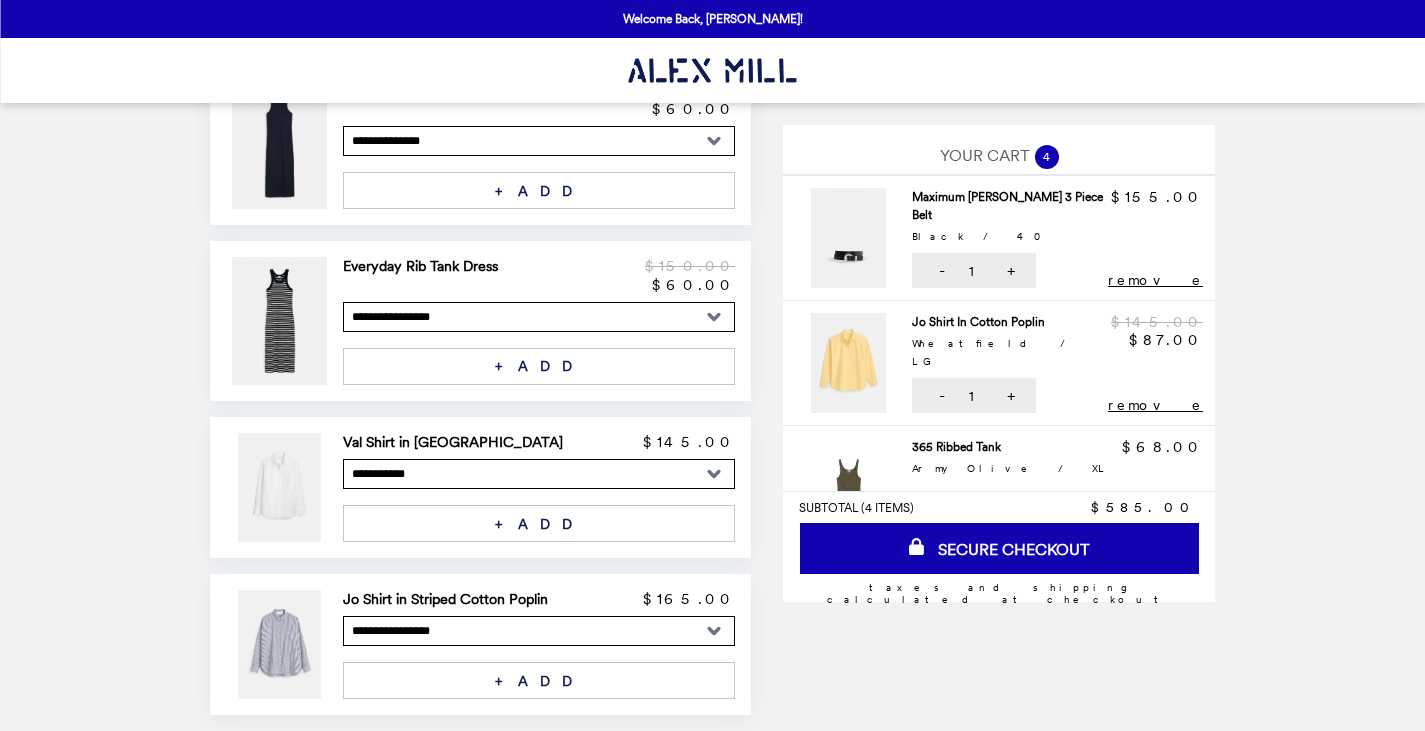 click on "Jo Shirt in Striped Cotton Poplin" at bounding box center [449, 599] 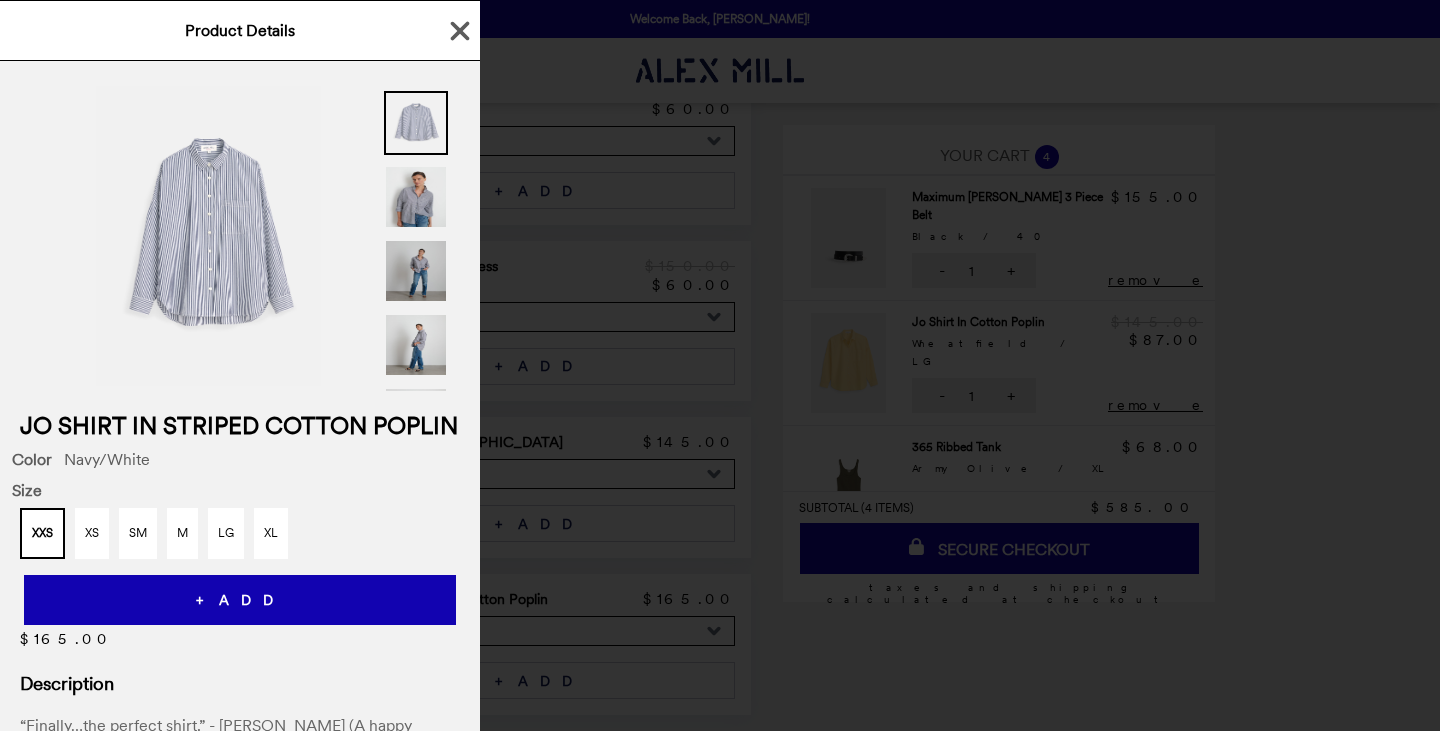 click at bounding box center [416, 271] 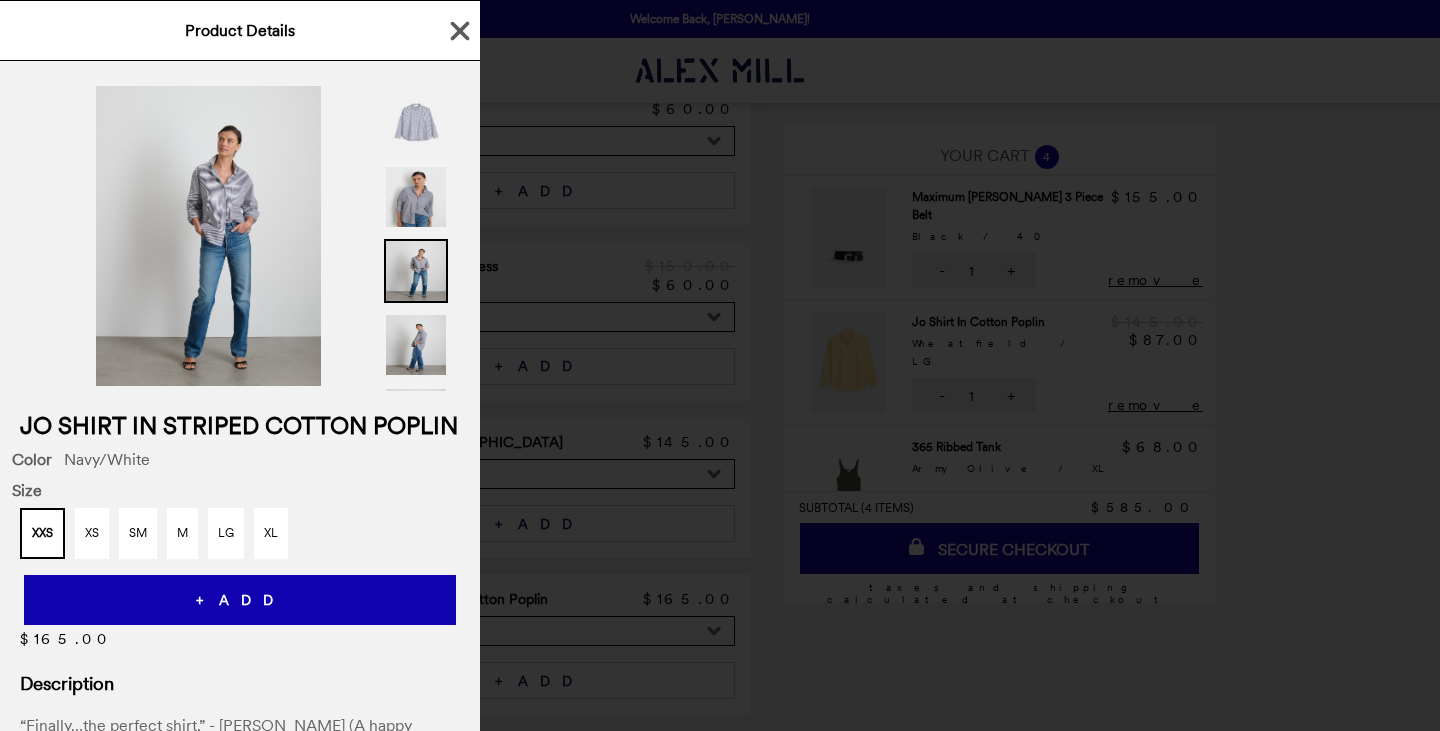 click at bounding box center (416, 236) 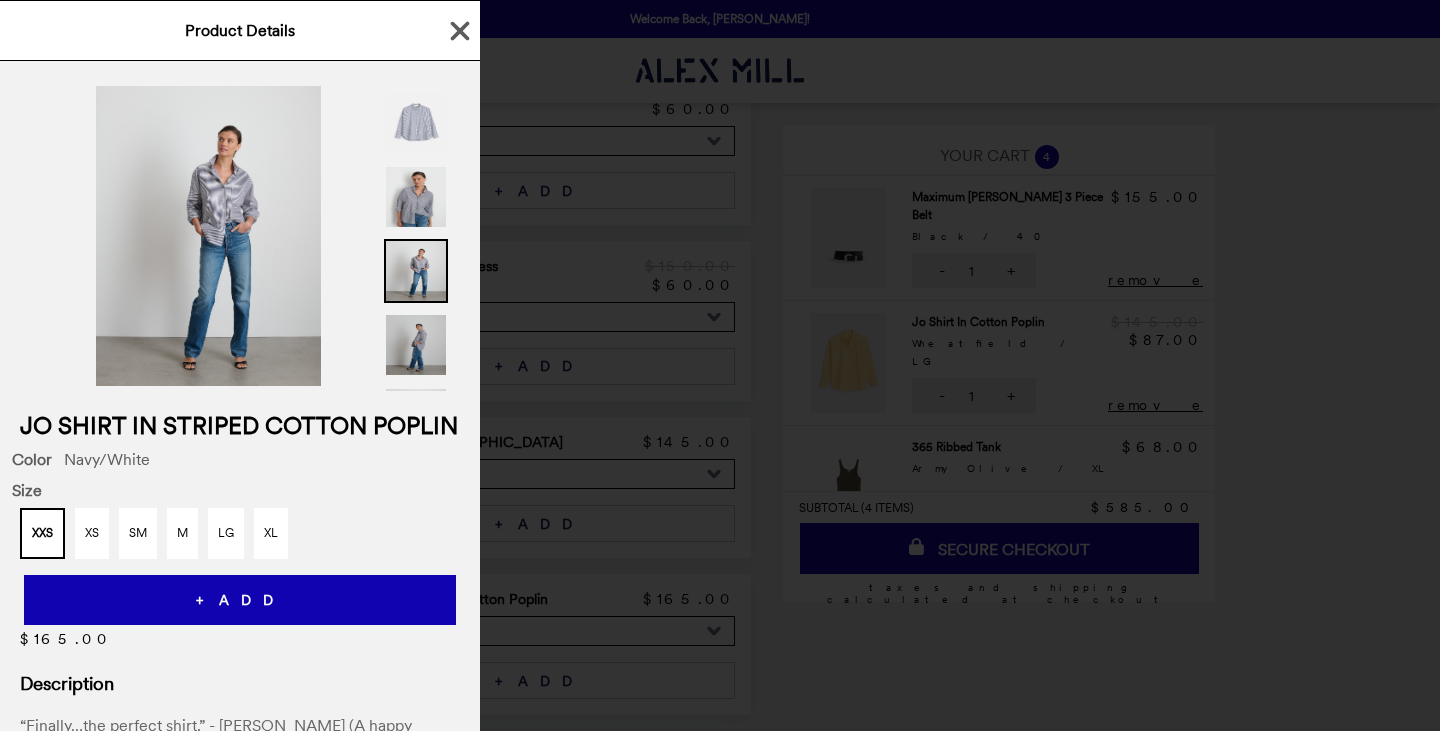 click at bounding box center [416, 345] 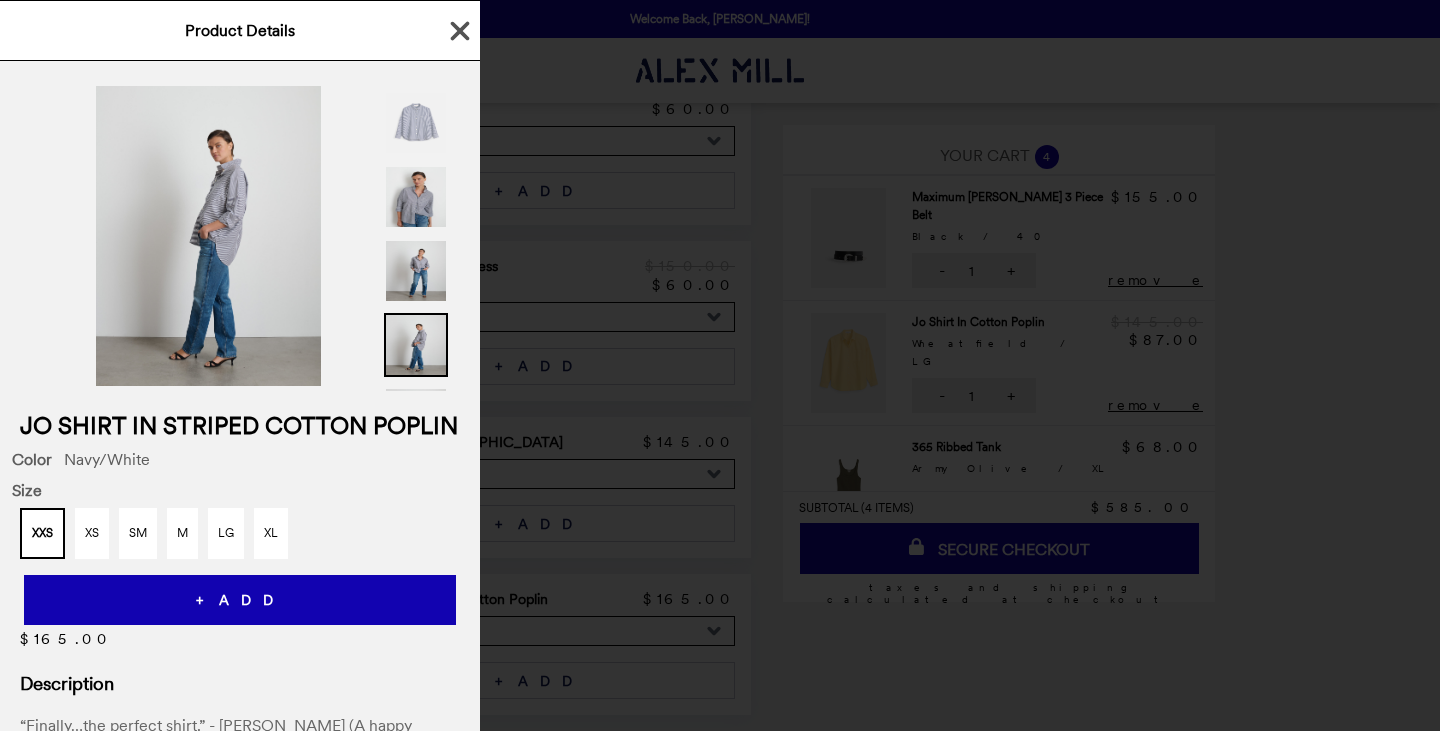 click 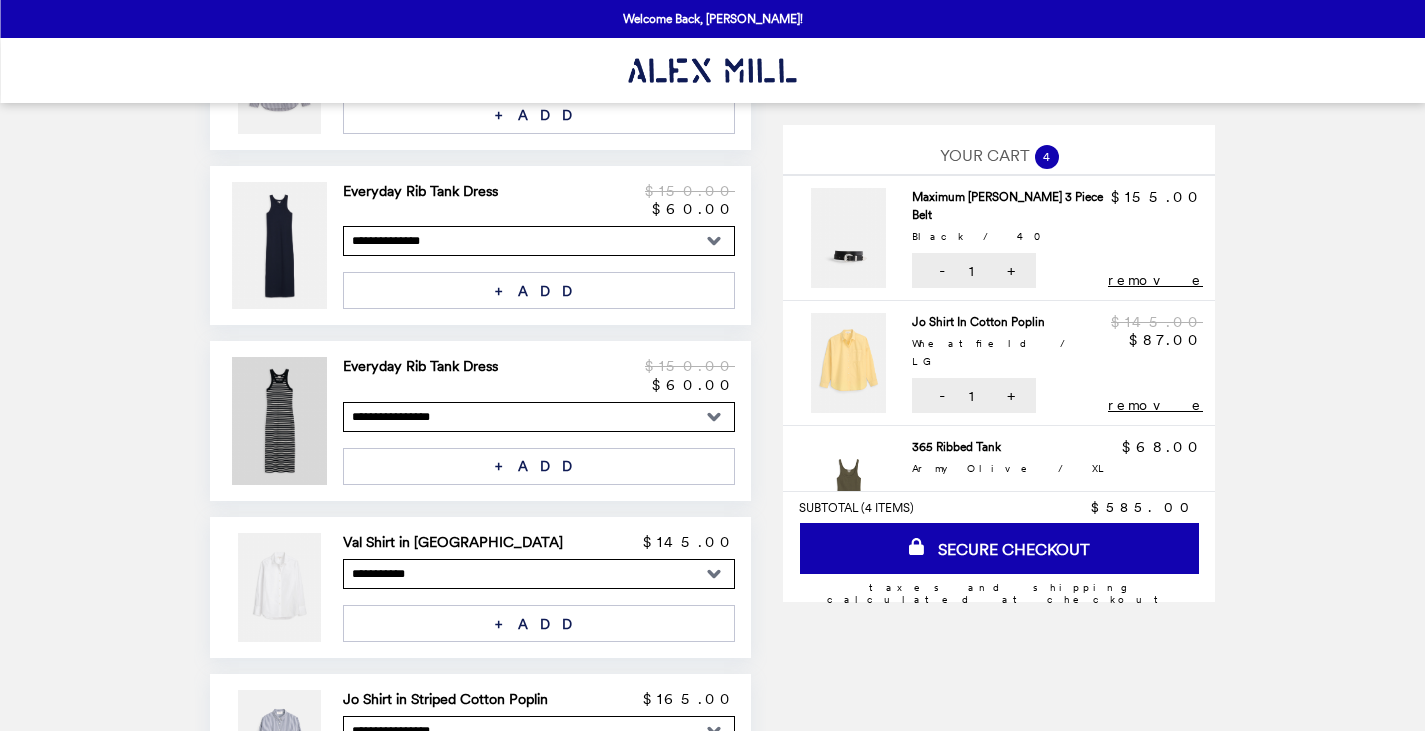 scroll, scrollTop: 461, scrollLeft: 0, axis: vertical 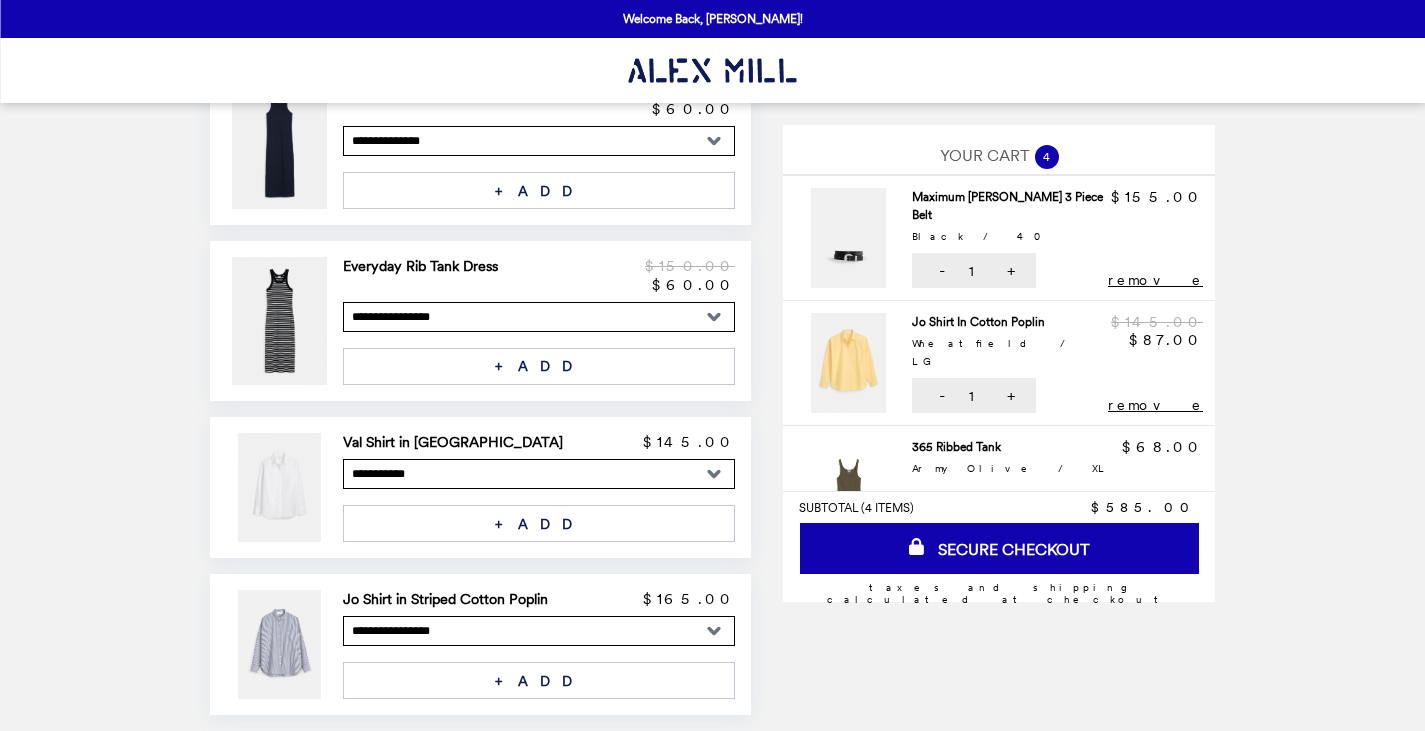 click on "**********" at bounding box center (539, 474) 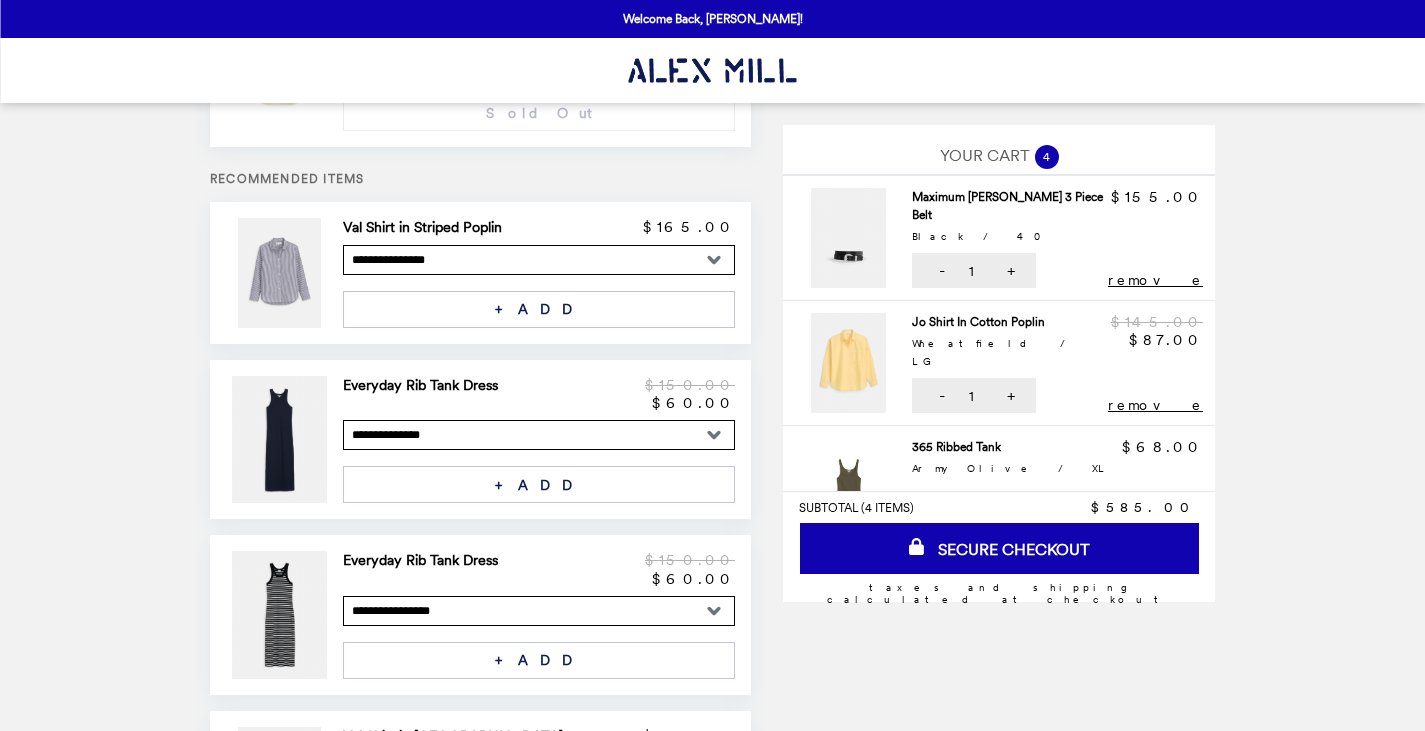 scroll, scrollTop: 161, scrollLeft: 0, axis: vertical 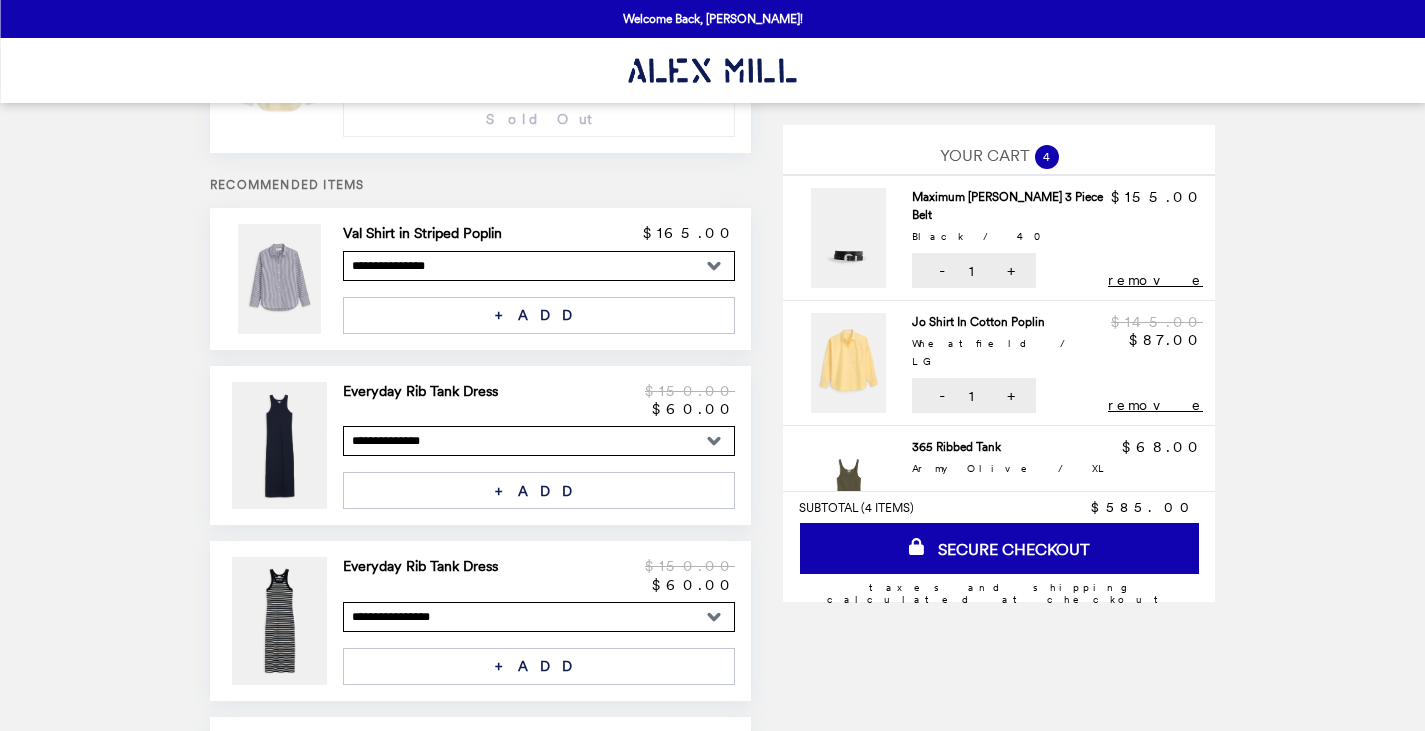 click on "**********" at bounding box center [539, 266] 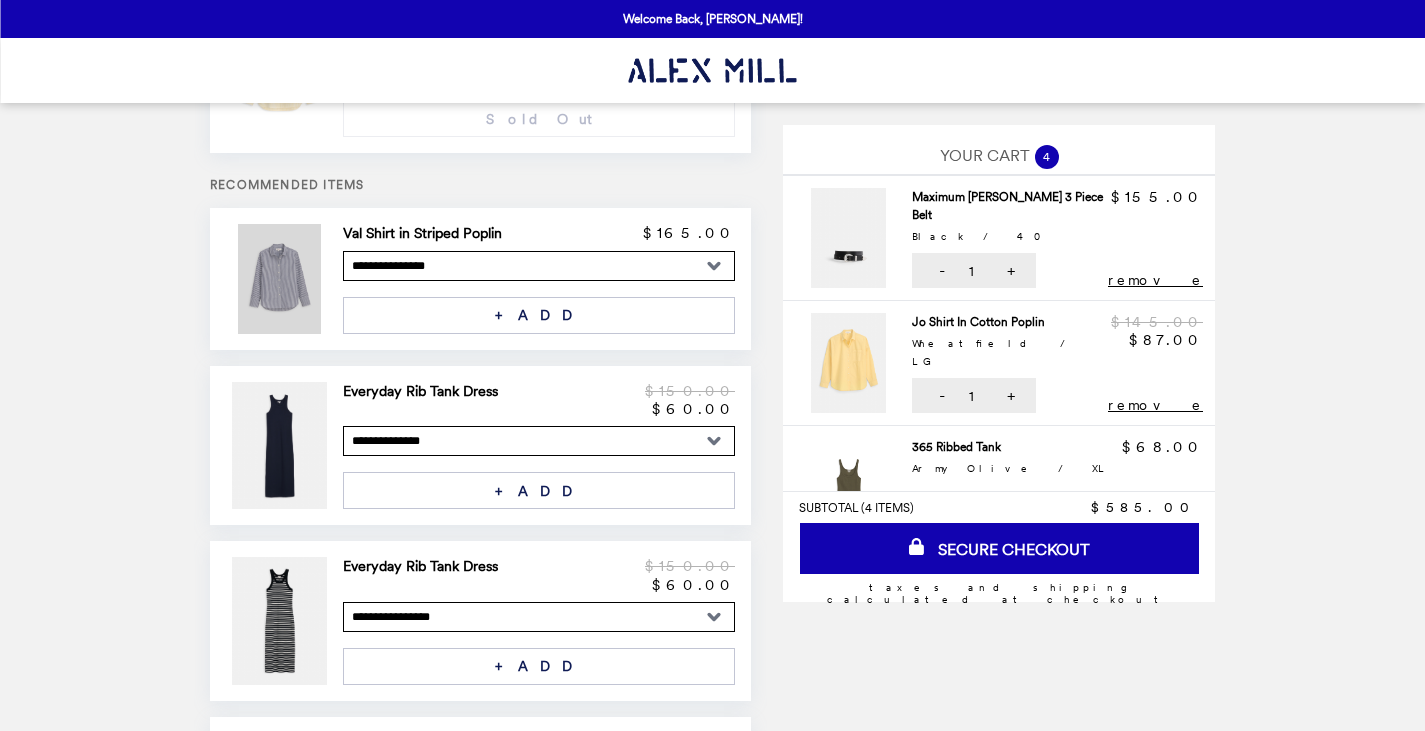 click at bounding box center (281, 278) 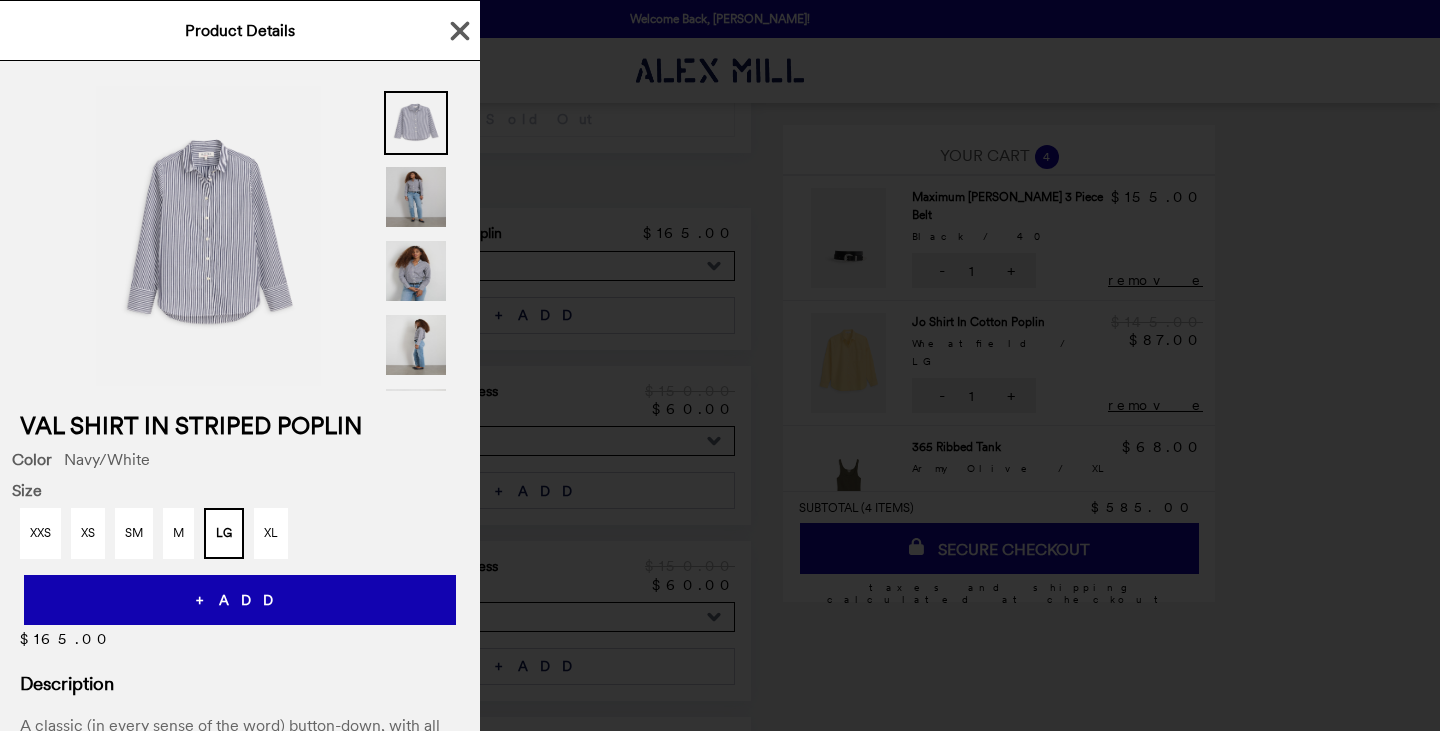 click at bounding box center [416, 197] 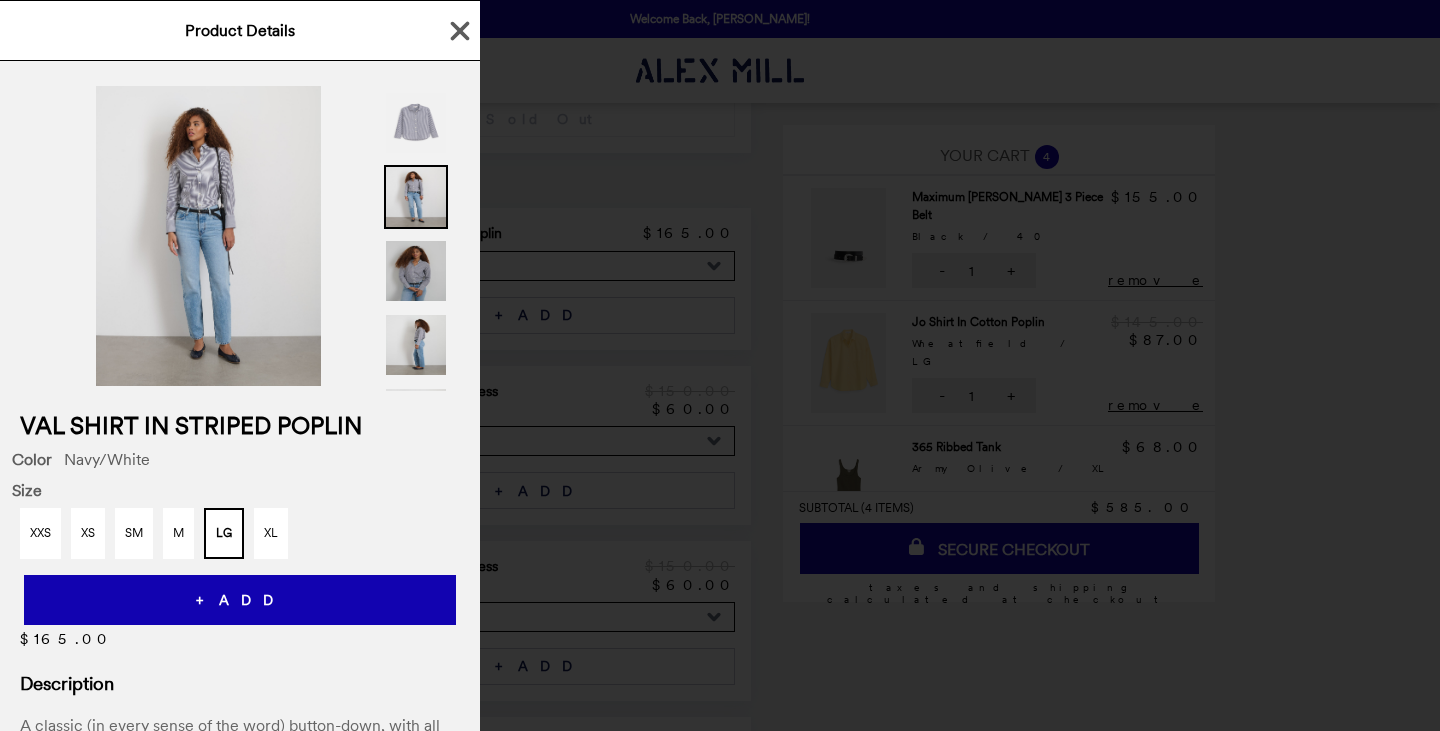 click at bounding box center [416, 271] 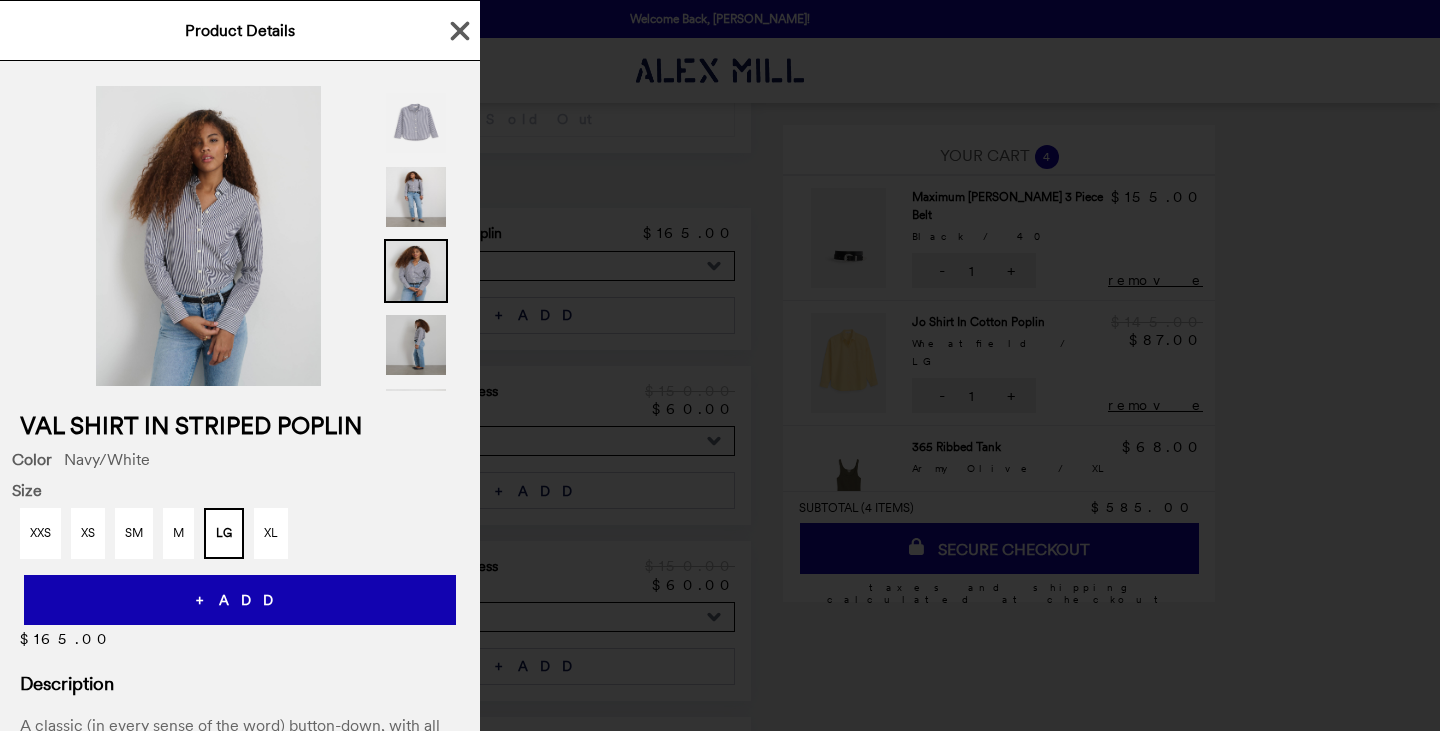 click at bounding box center [416, 345] 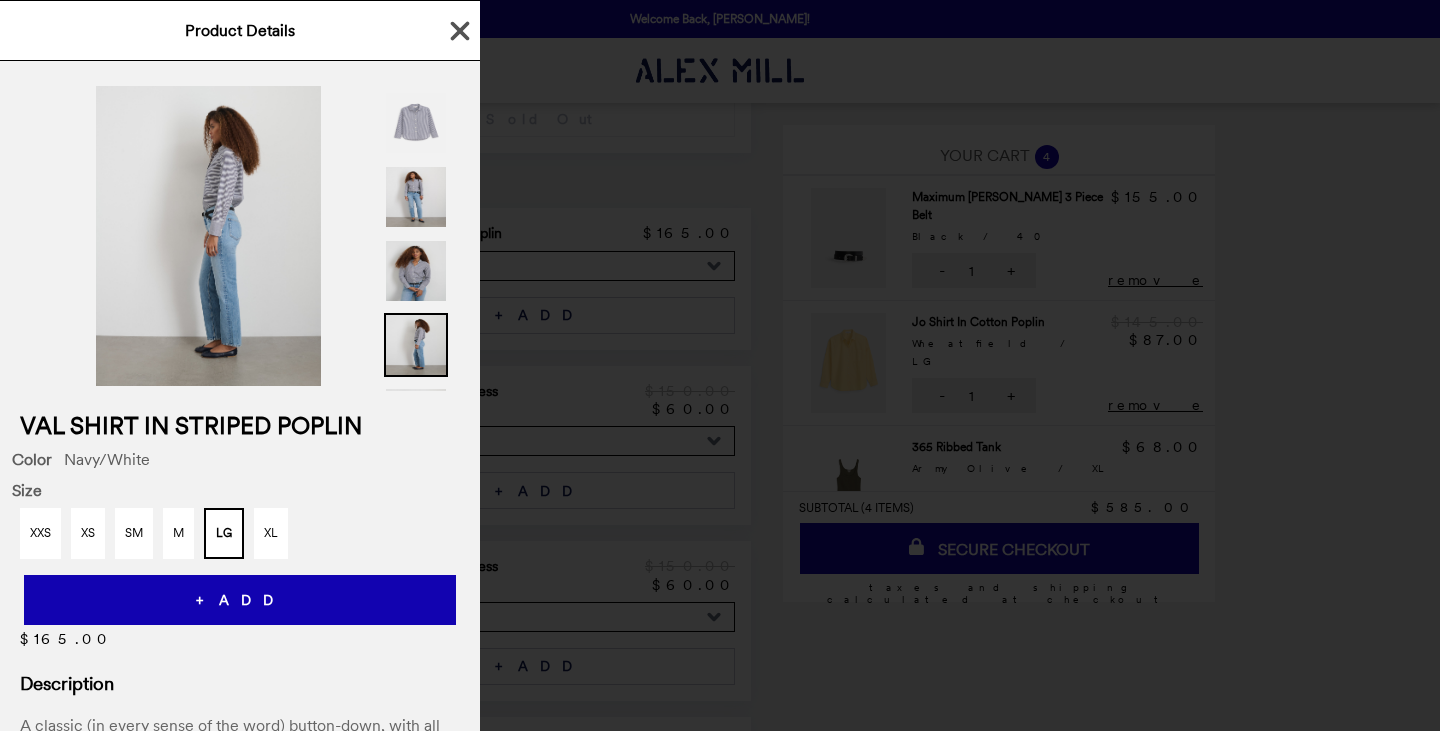 click 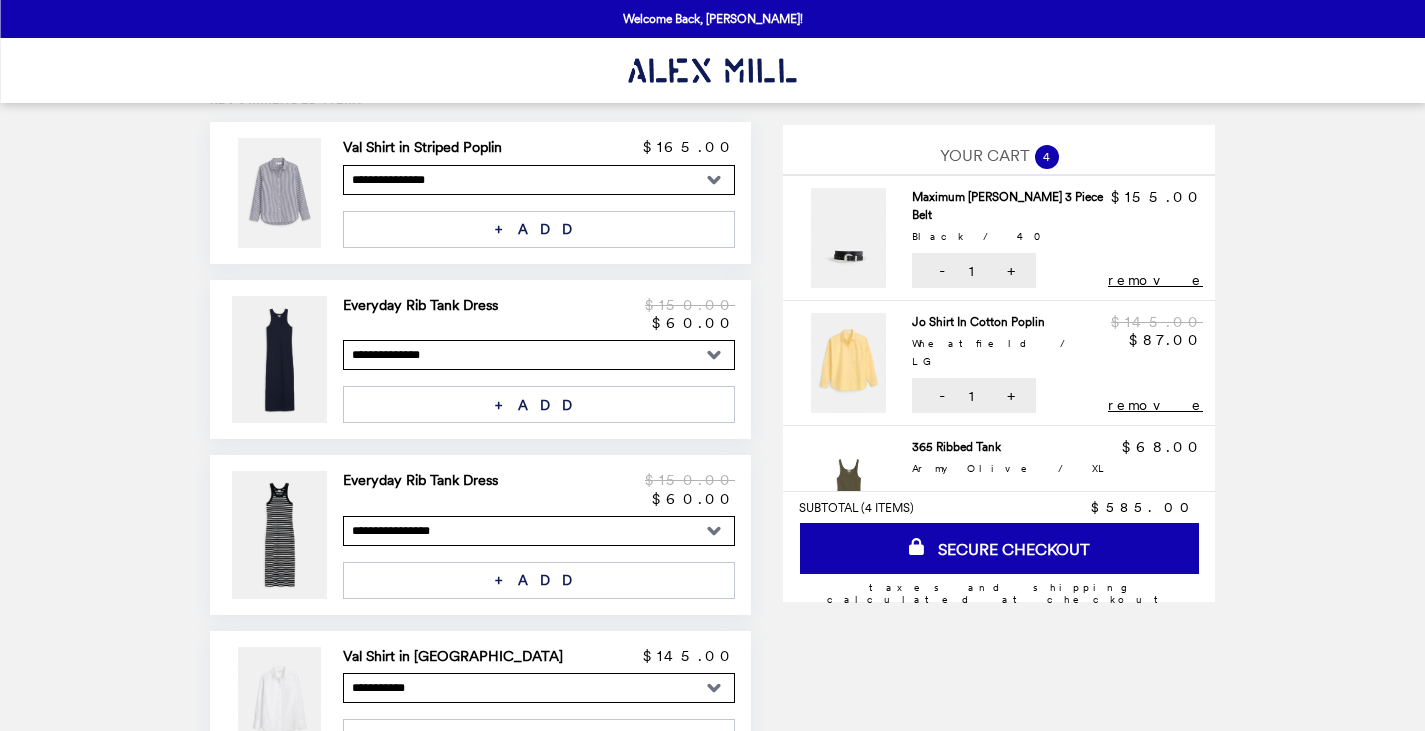 scroll, scrollTop: 361, scrollLeft: 0, axis: vertical 